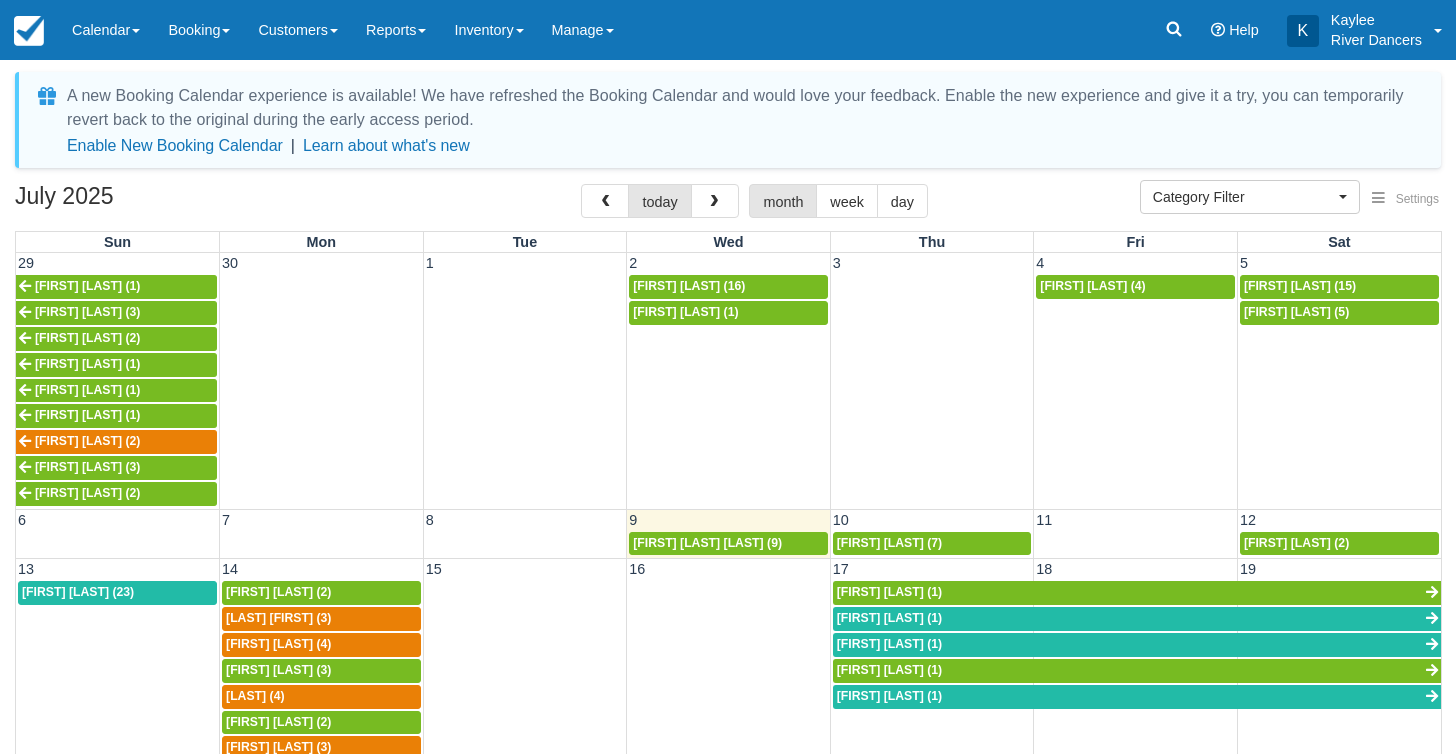 scroll, scrollTop: 71, scrollLeft: 0, axis: vertical 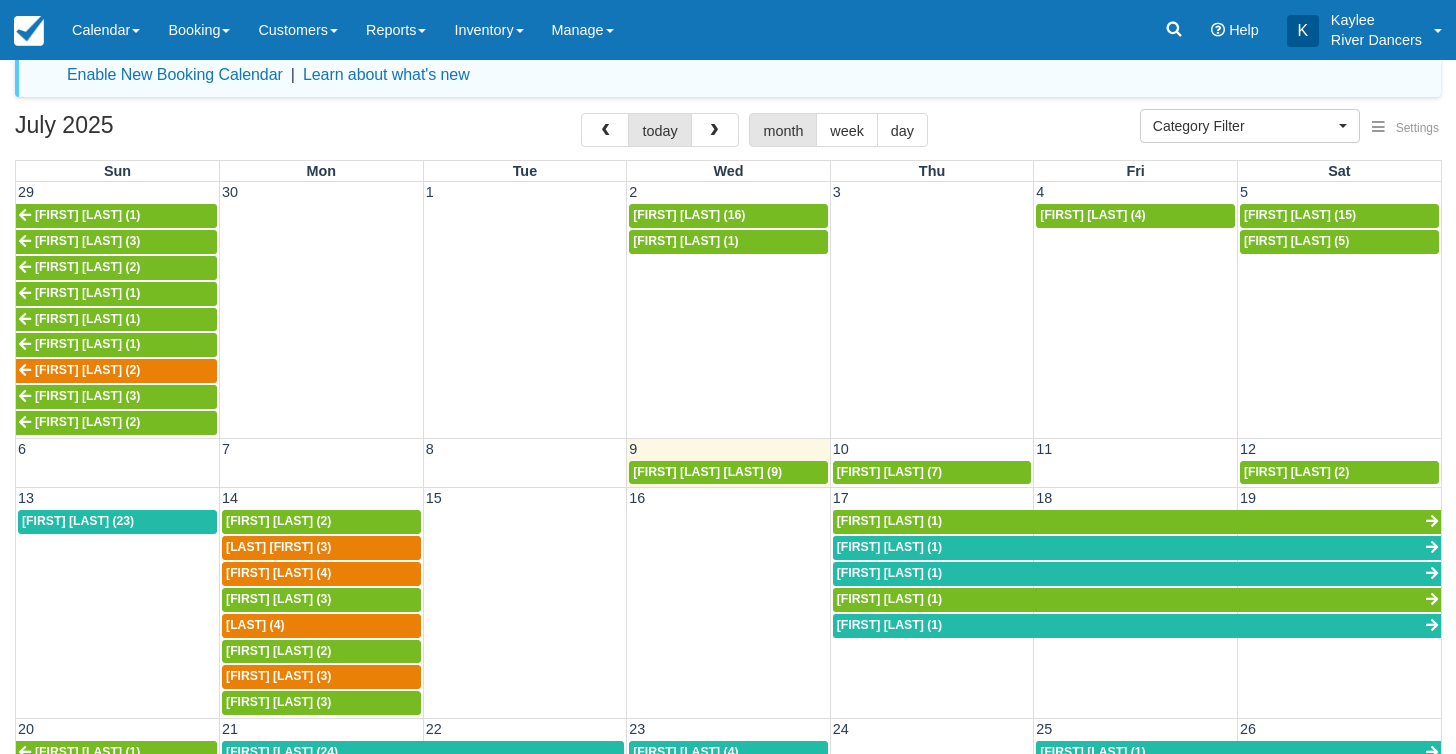 click on "Sarah Springfield (23)" at bounding box center [78, 521] 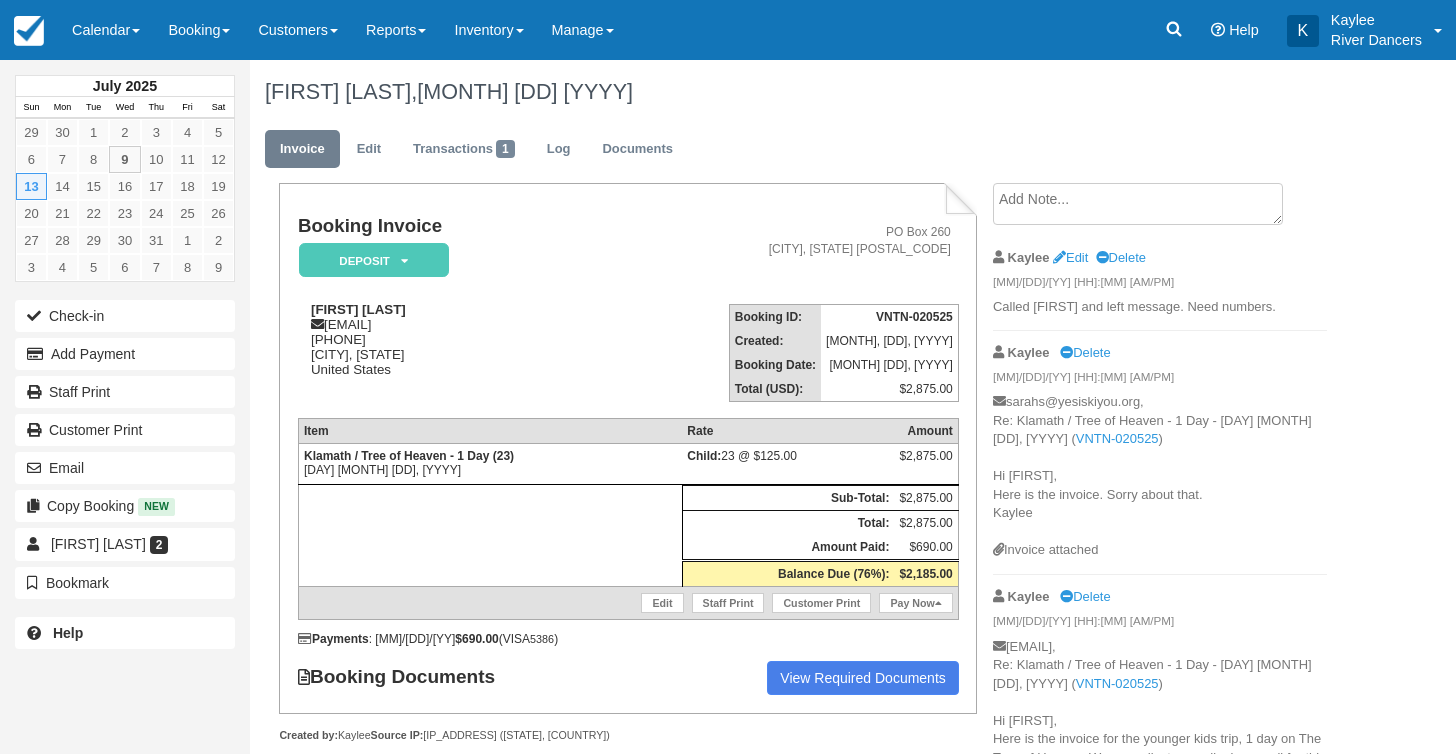 scroll, scrollTop: 0, scrollLeft: 0, axis: both 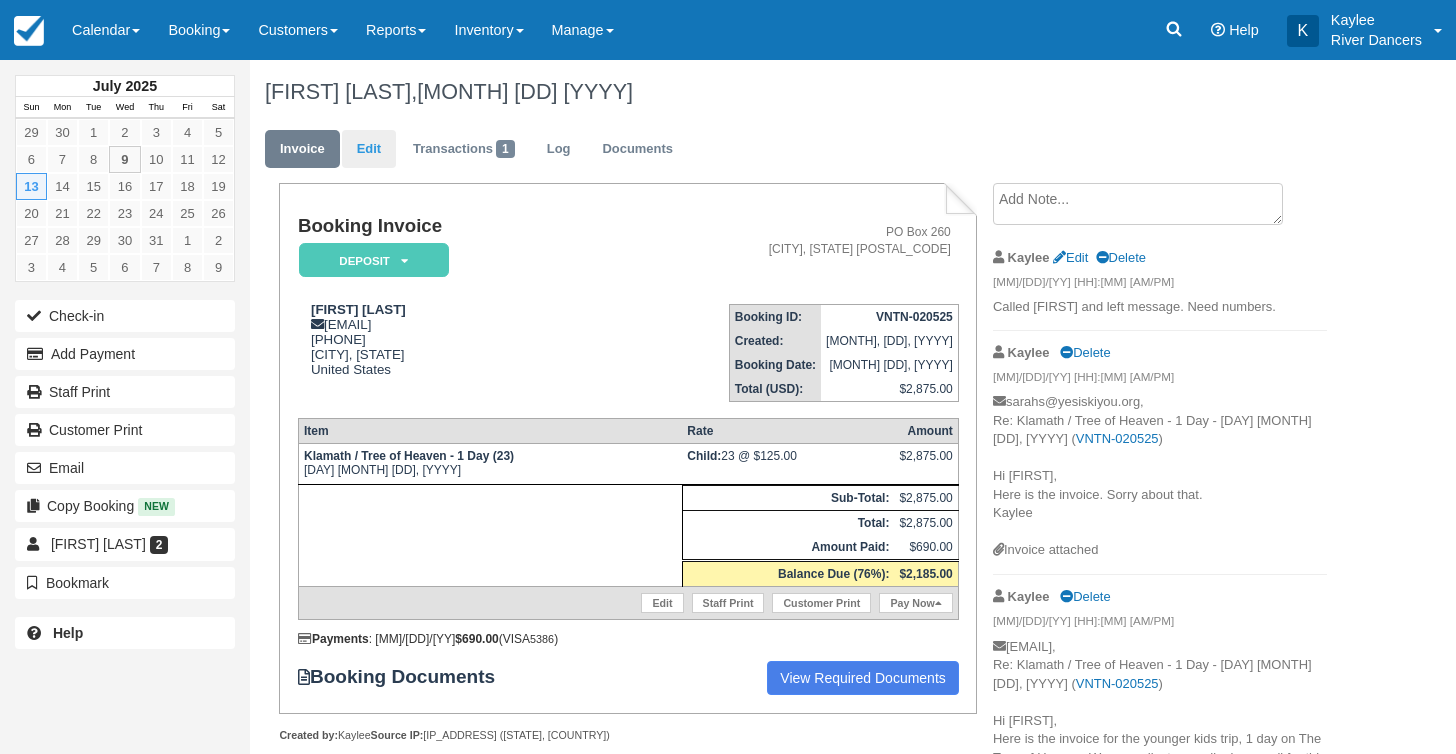 click on "Edit" at bounding box center (369, 149) 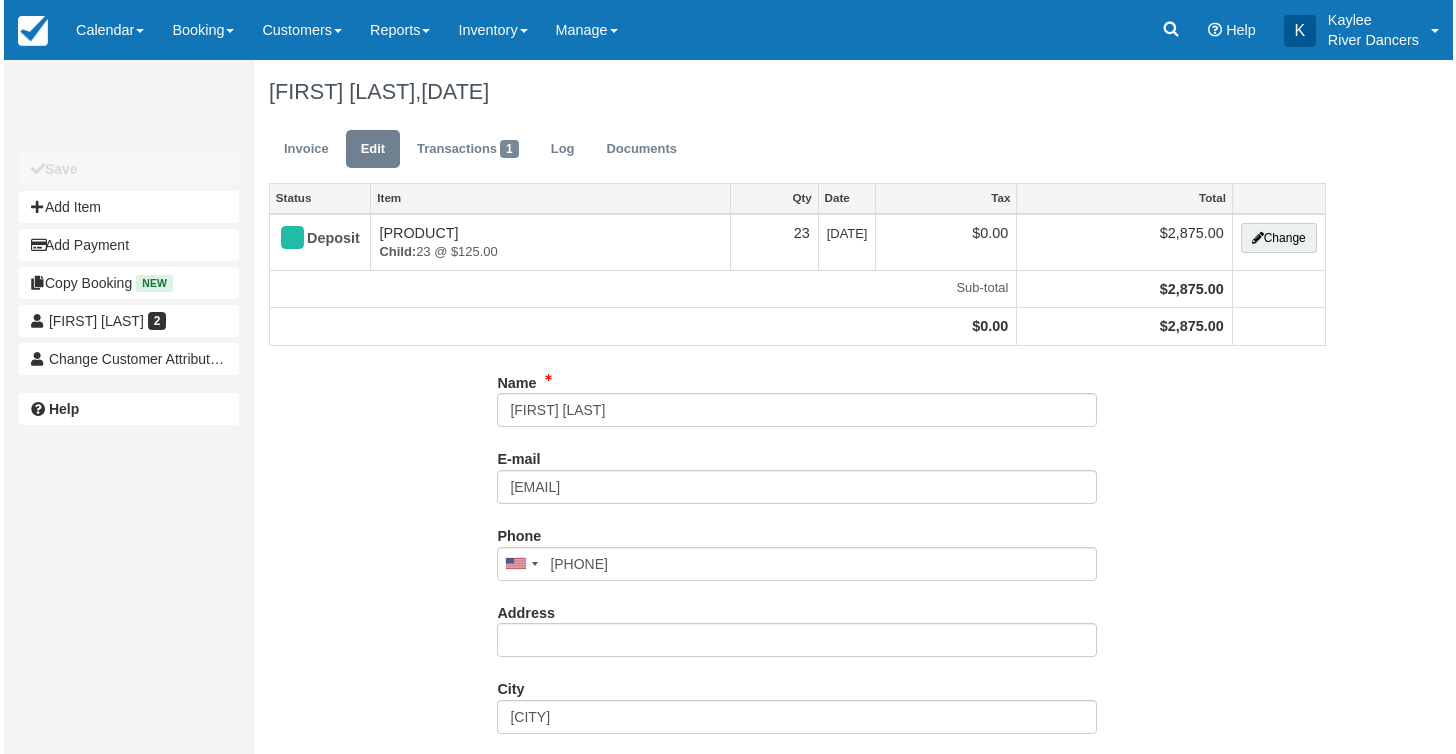 scroll, scrollTop: 0, scrollLeft: 0, axis: both 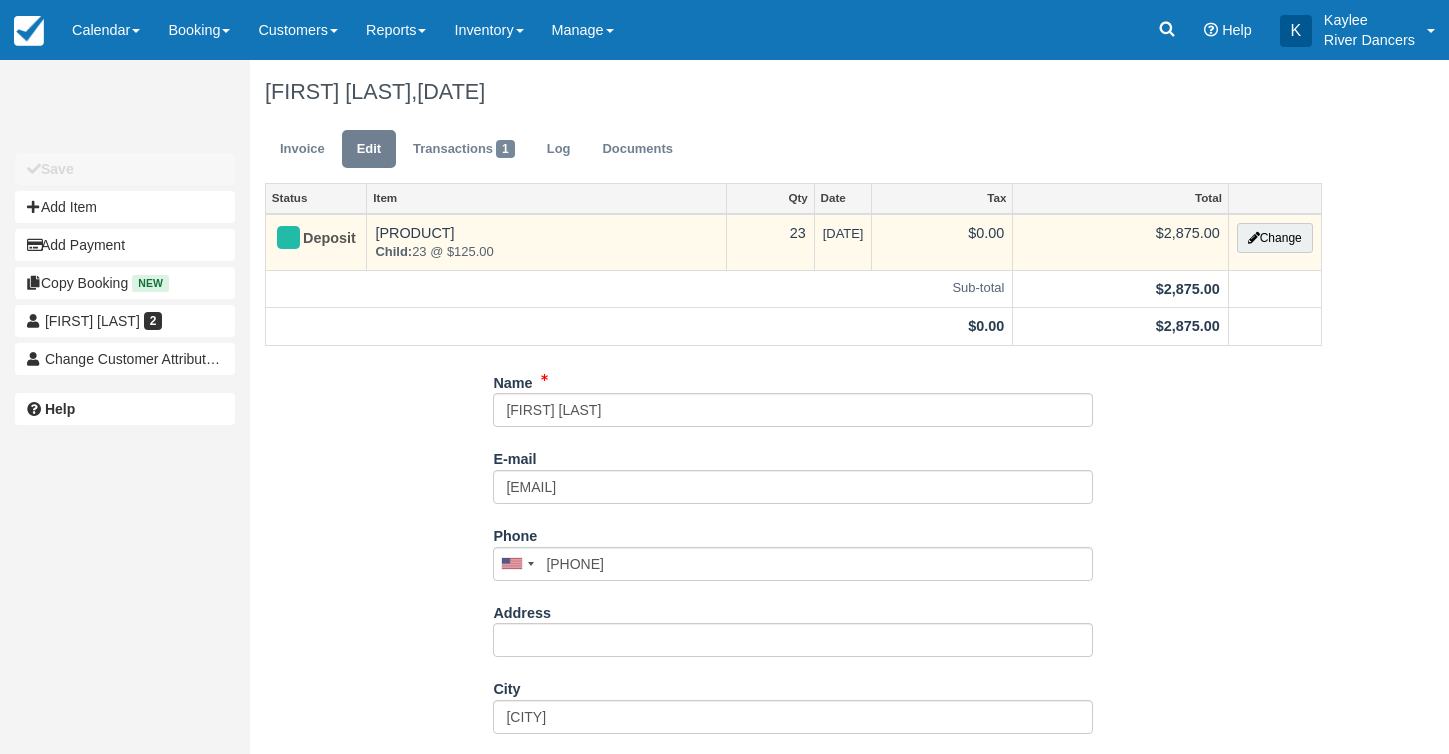 click on "Change" at bounding box center (1274, 242) 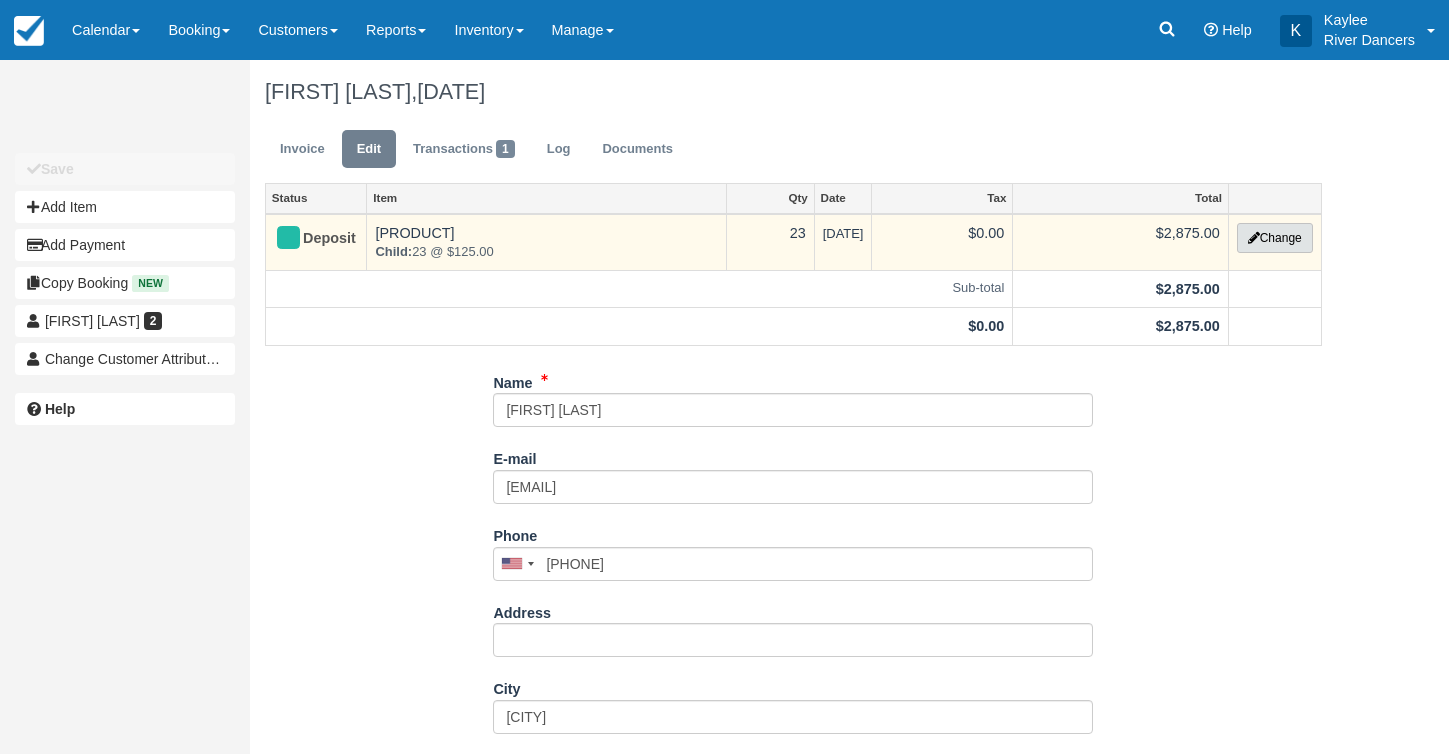 click on "Change" at bounding box center [1275, 238] 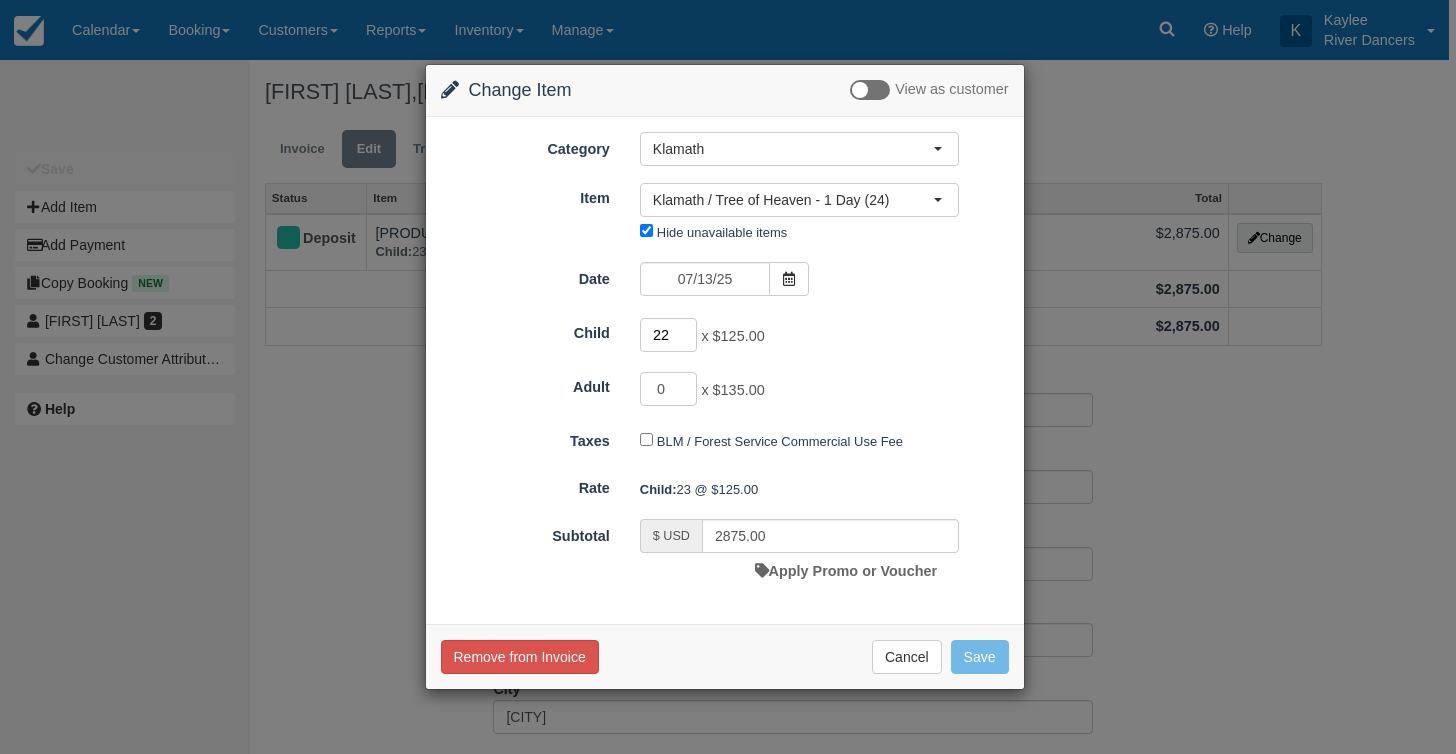 click on "22" at bounding box center [669, 335] 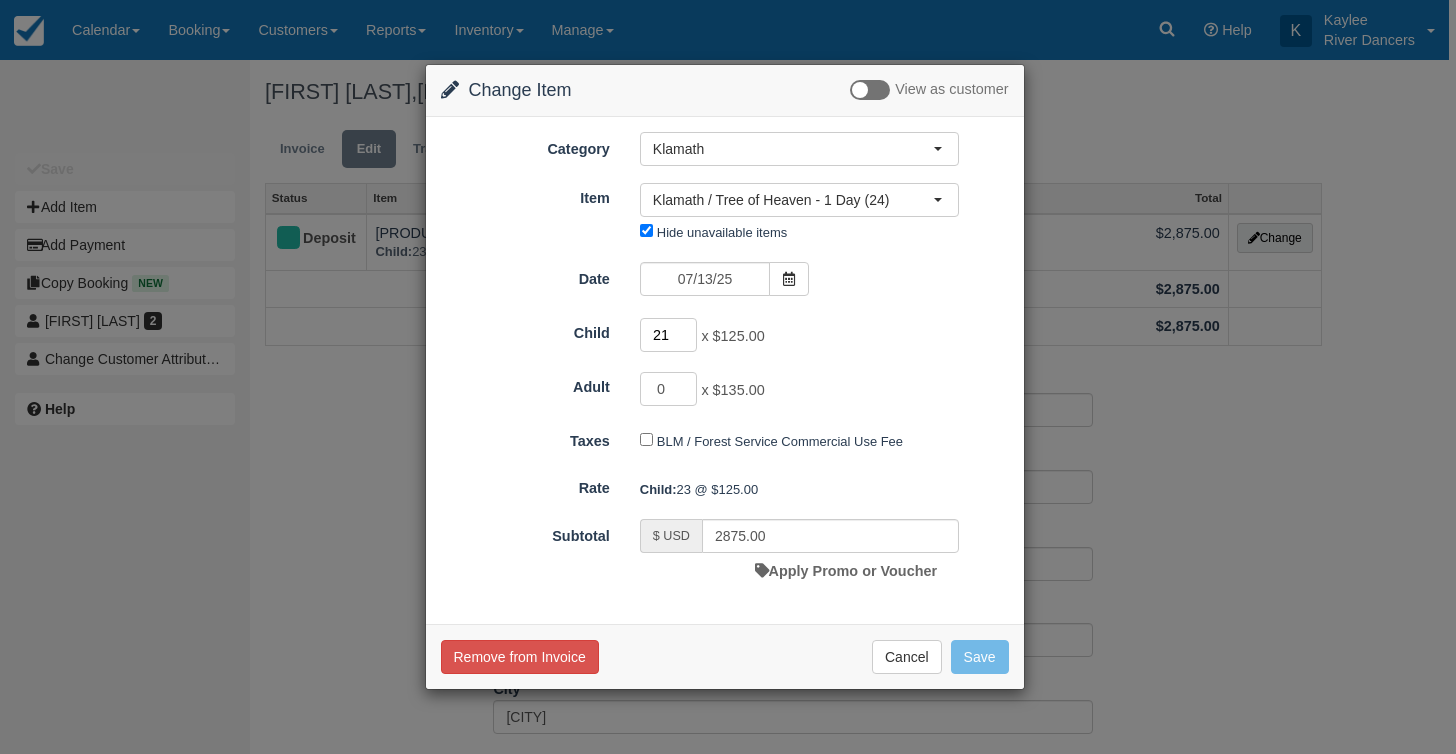 click on "21" at bounding box center [669, 335] 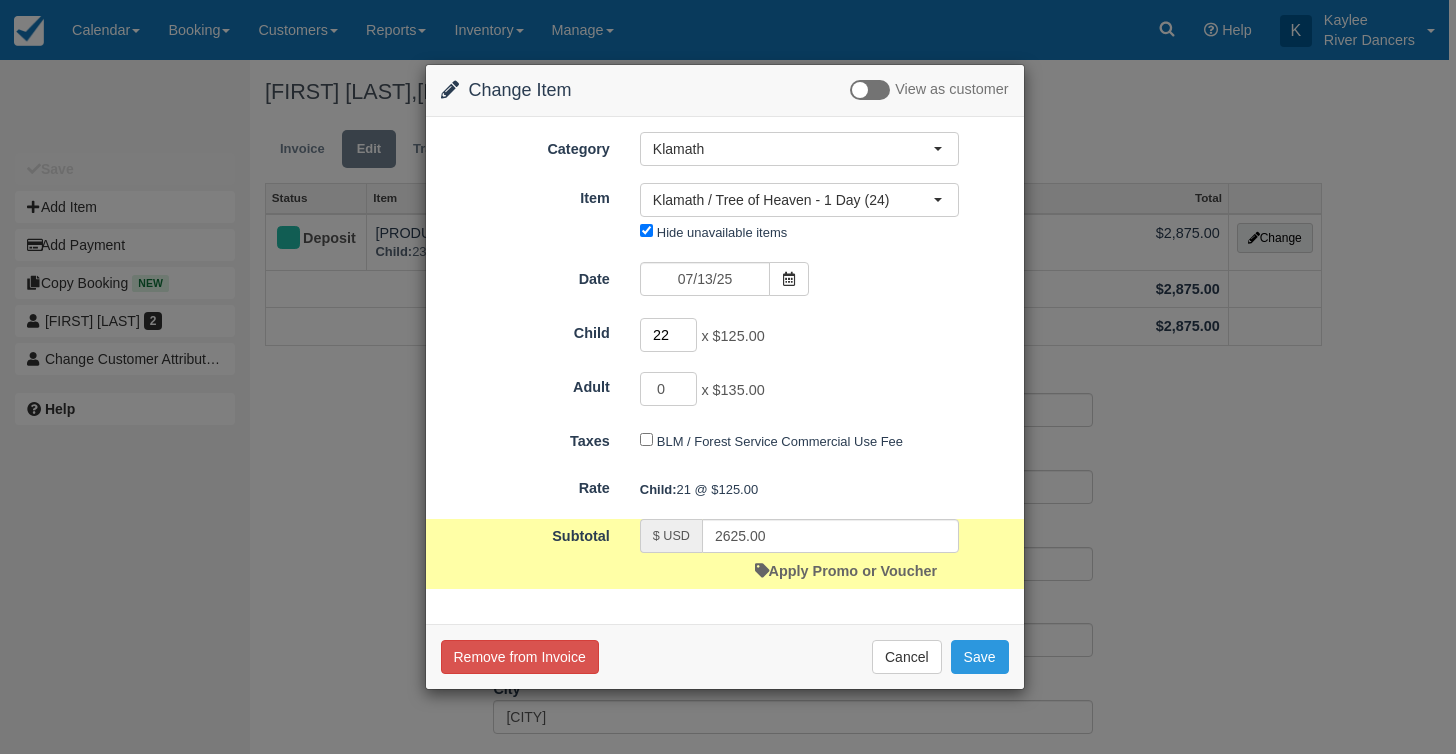 click on "22" at bounding box center [669, 335] 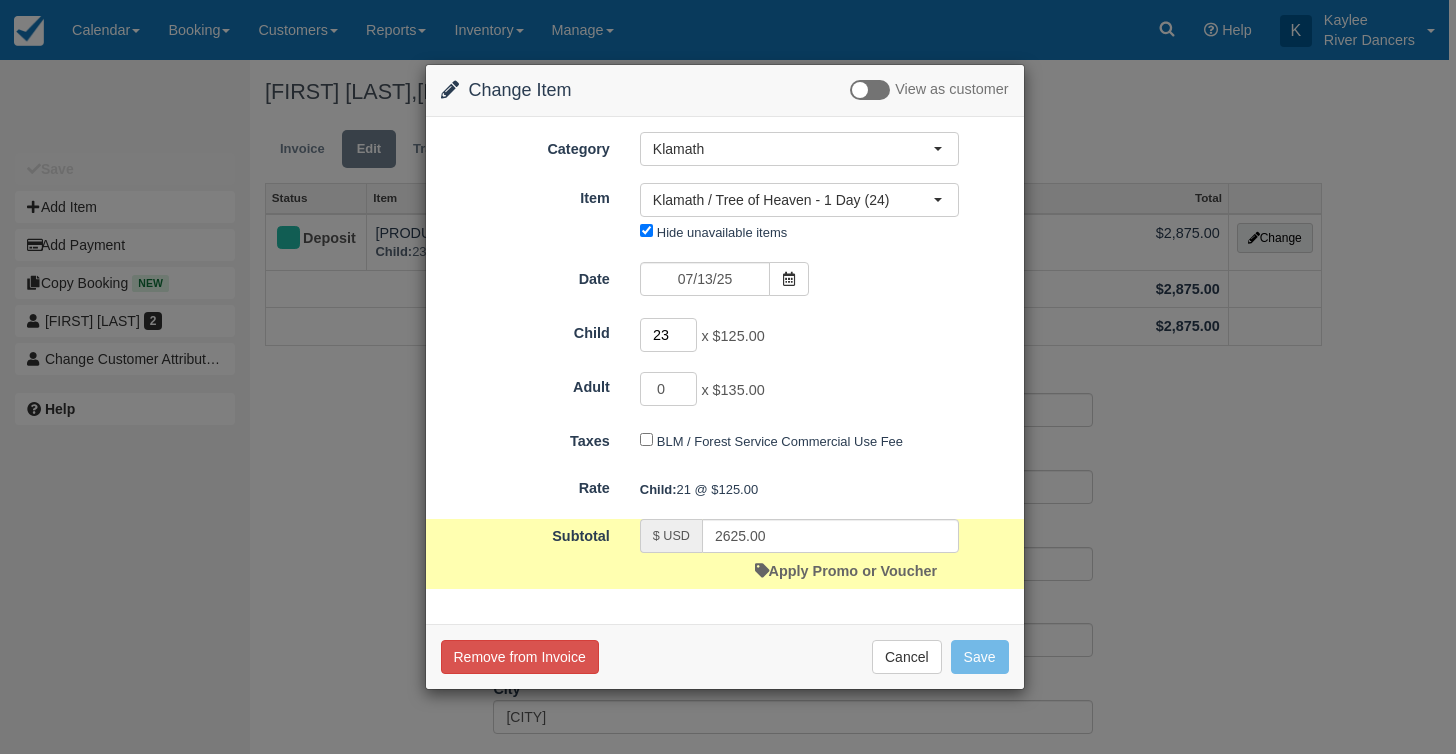 click on "23" at bounding box center [669, 335] 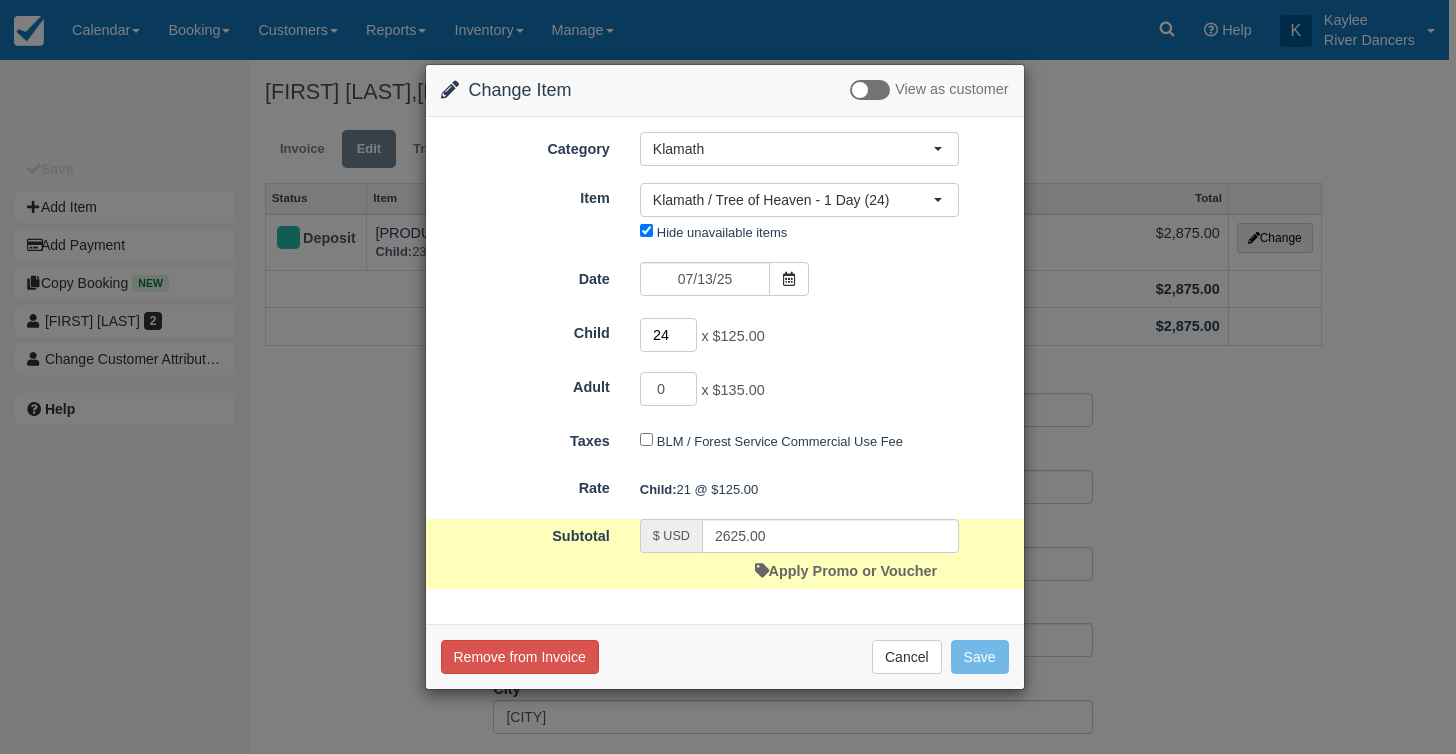 click on "24" at bounding box center (669, 335) 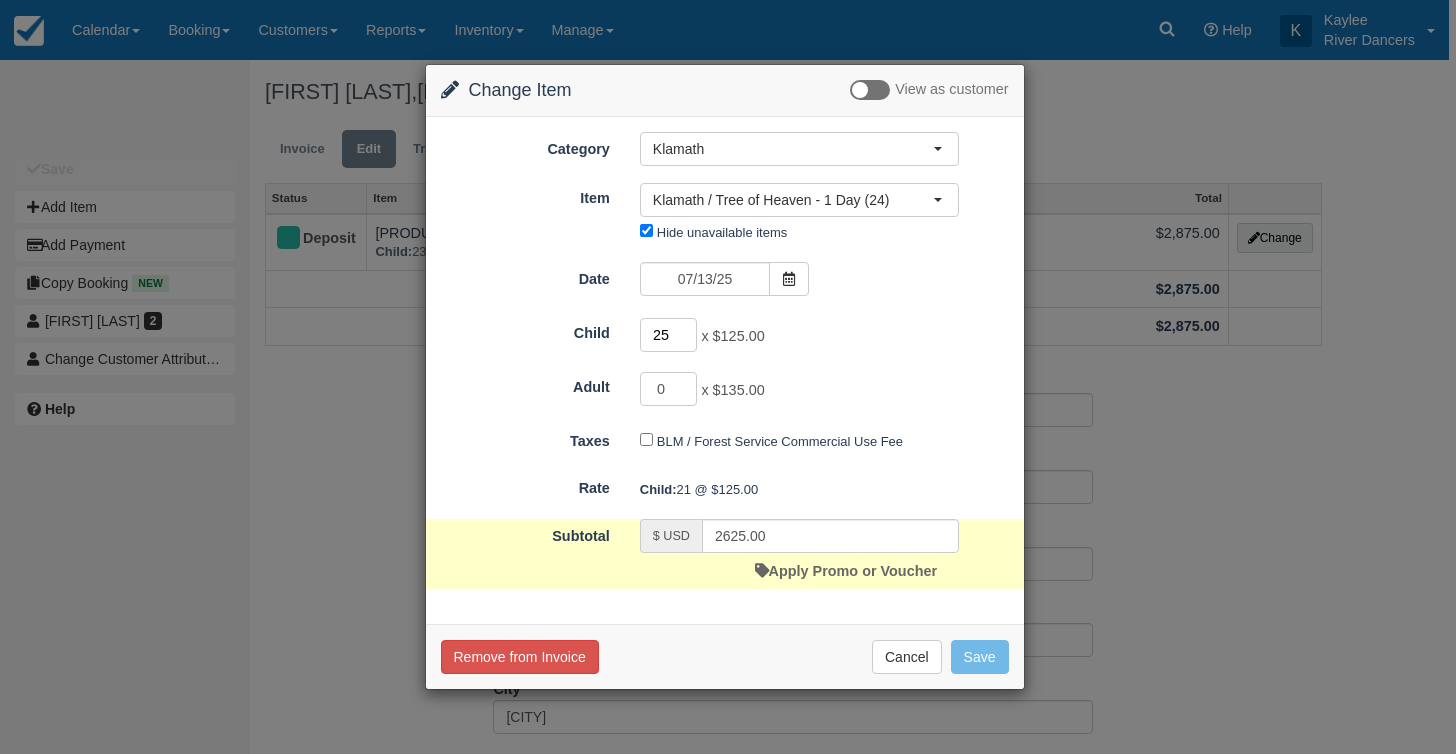 click on "25" at bounding box center (669, 335) 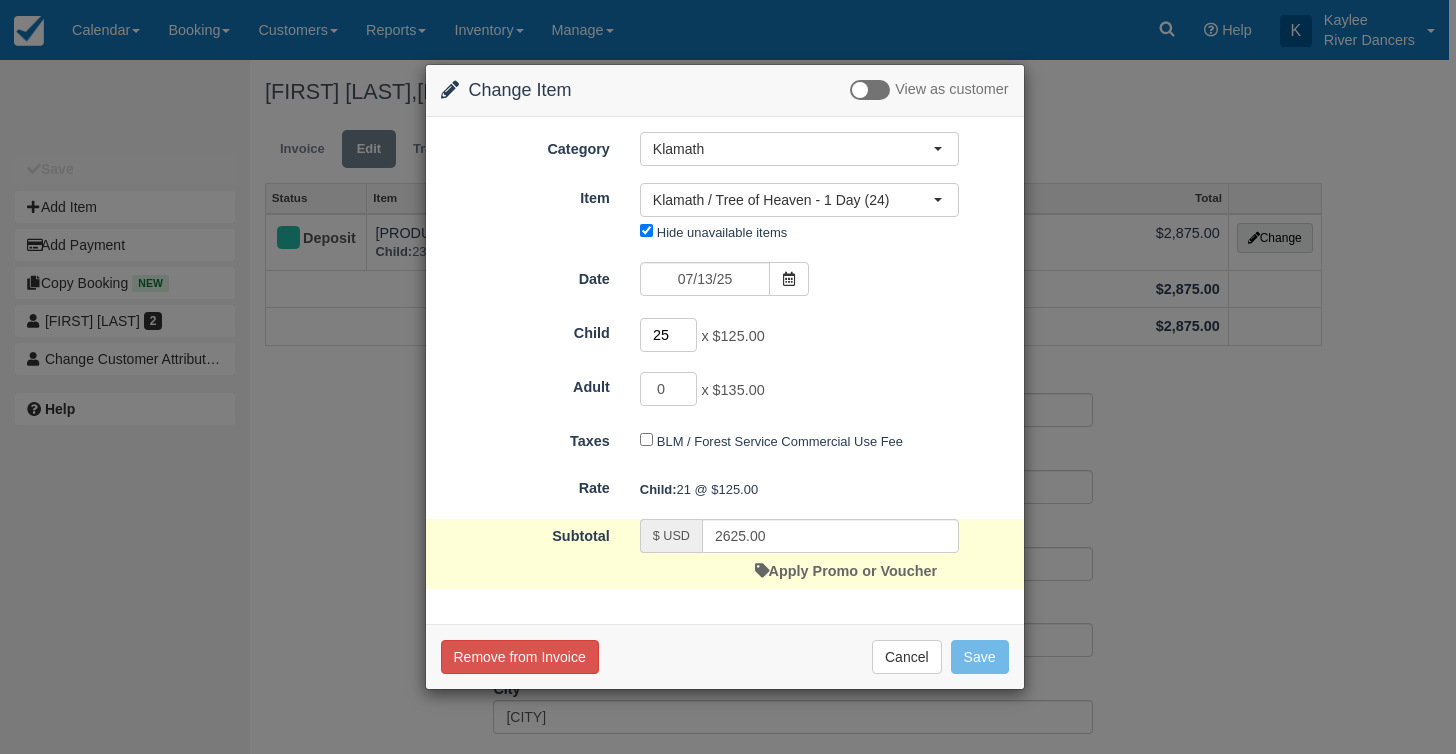 type on "26" 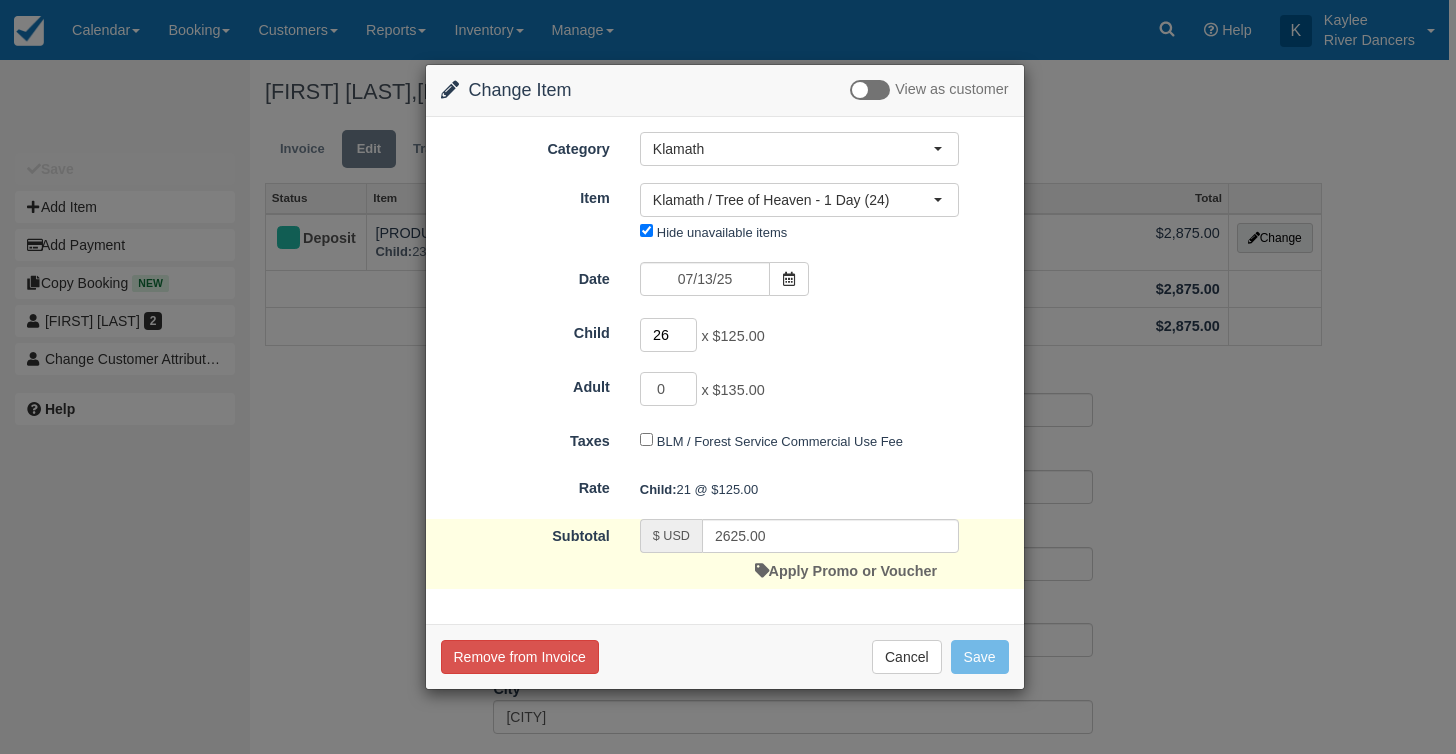 click on "26" at bounding box center (669, 335) 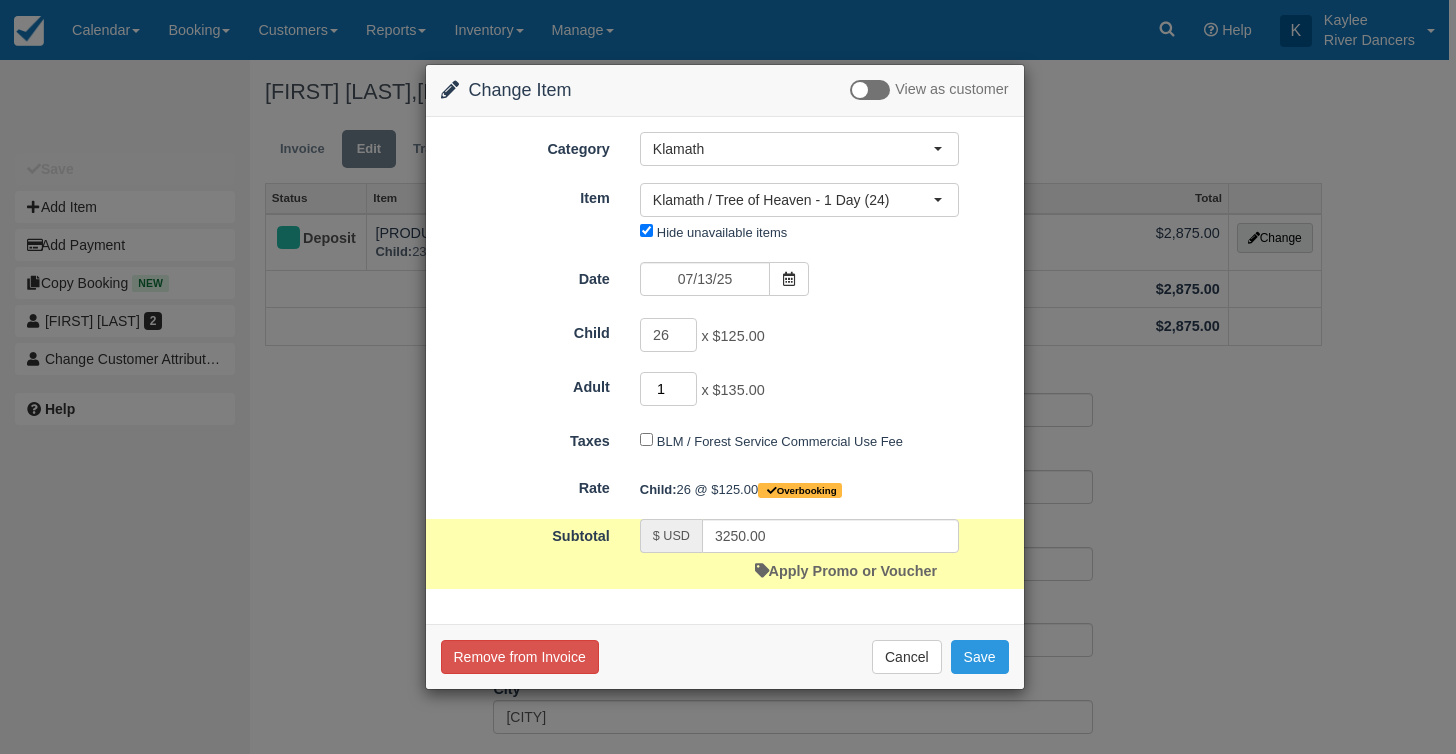 click on "1" at bounding box center [669, 389] 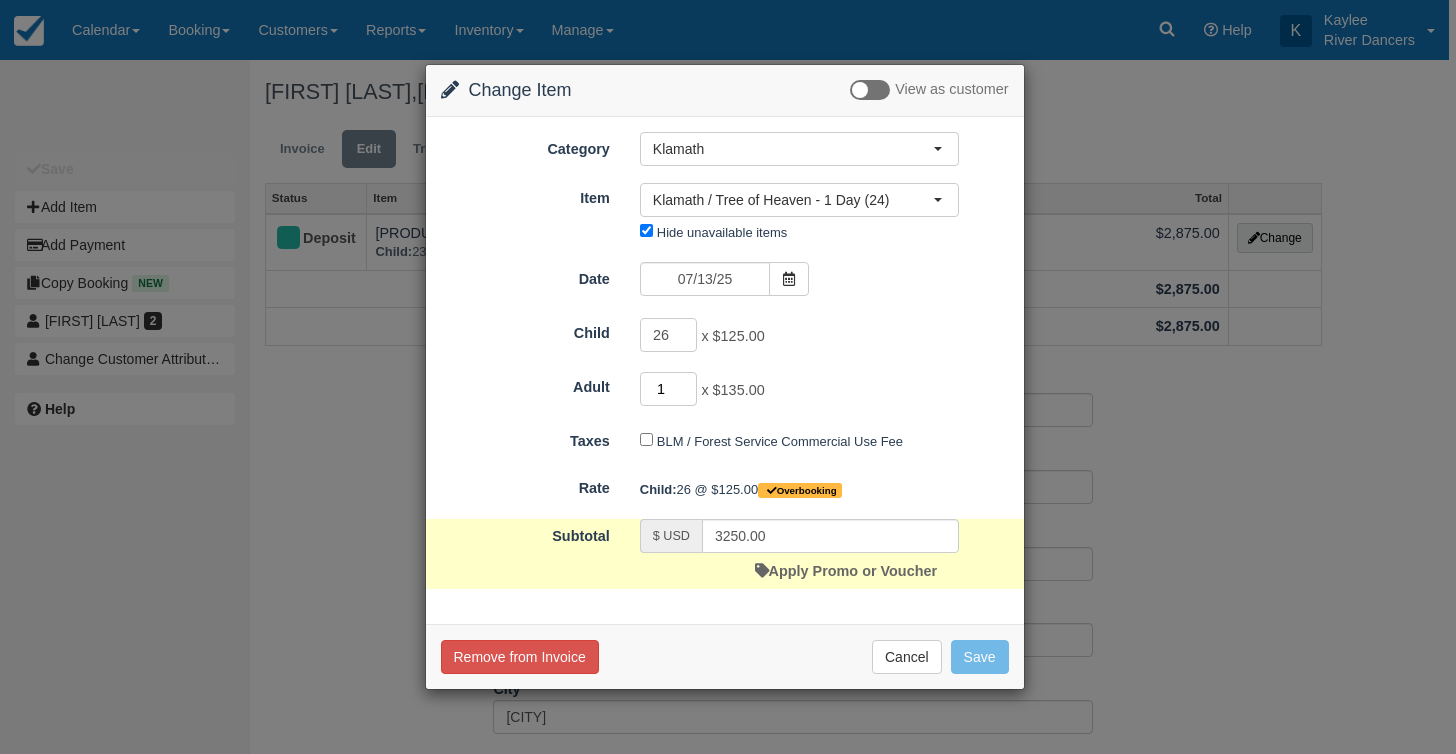 type on "2" 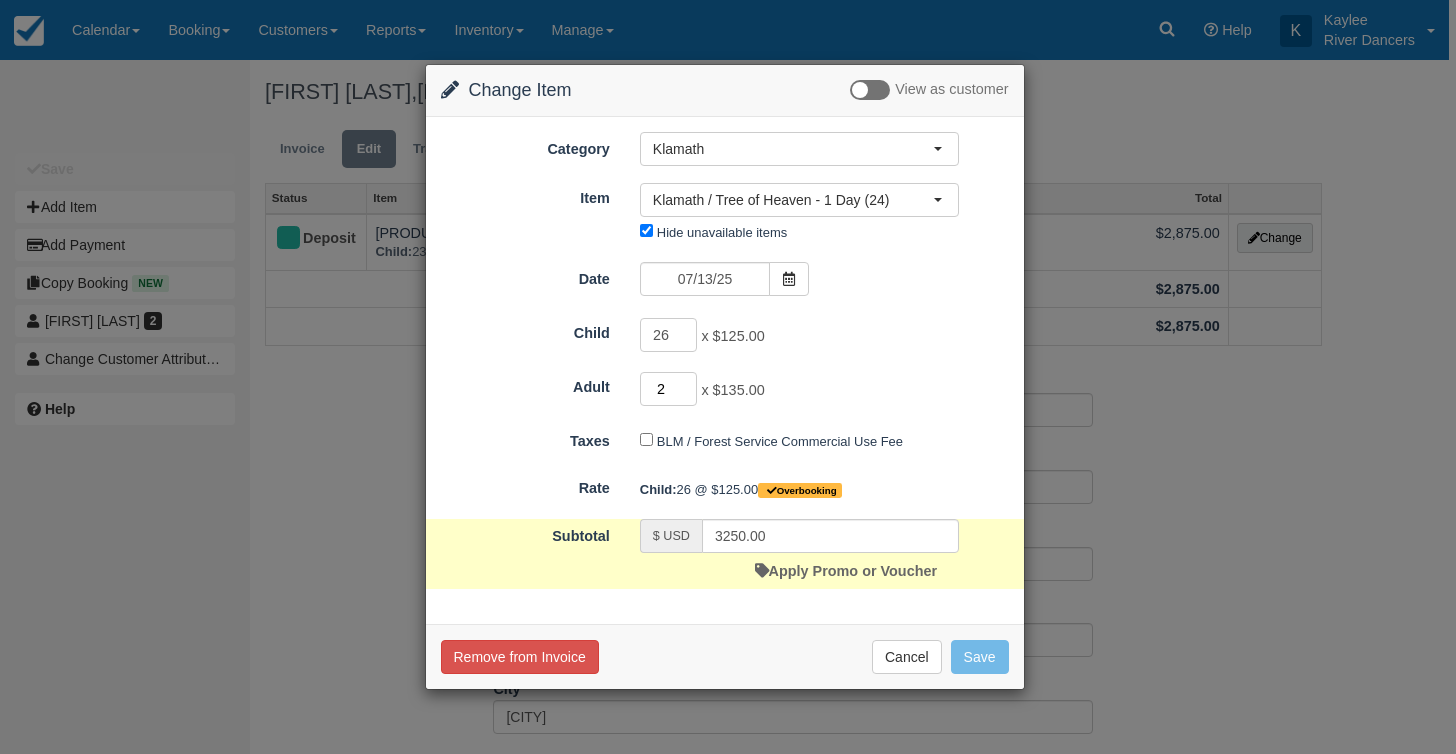 click on "2" at bounding box center [669, 389] 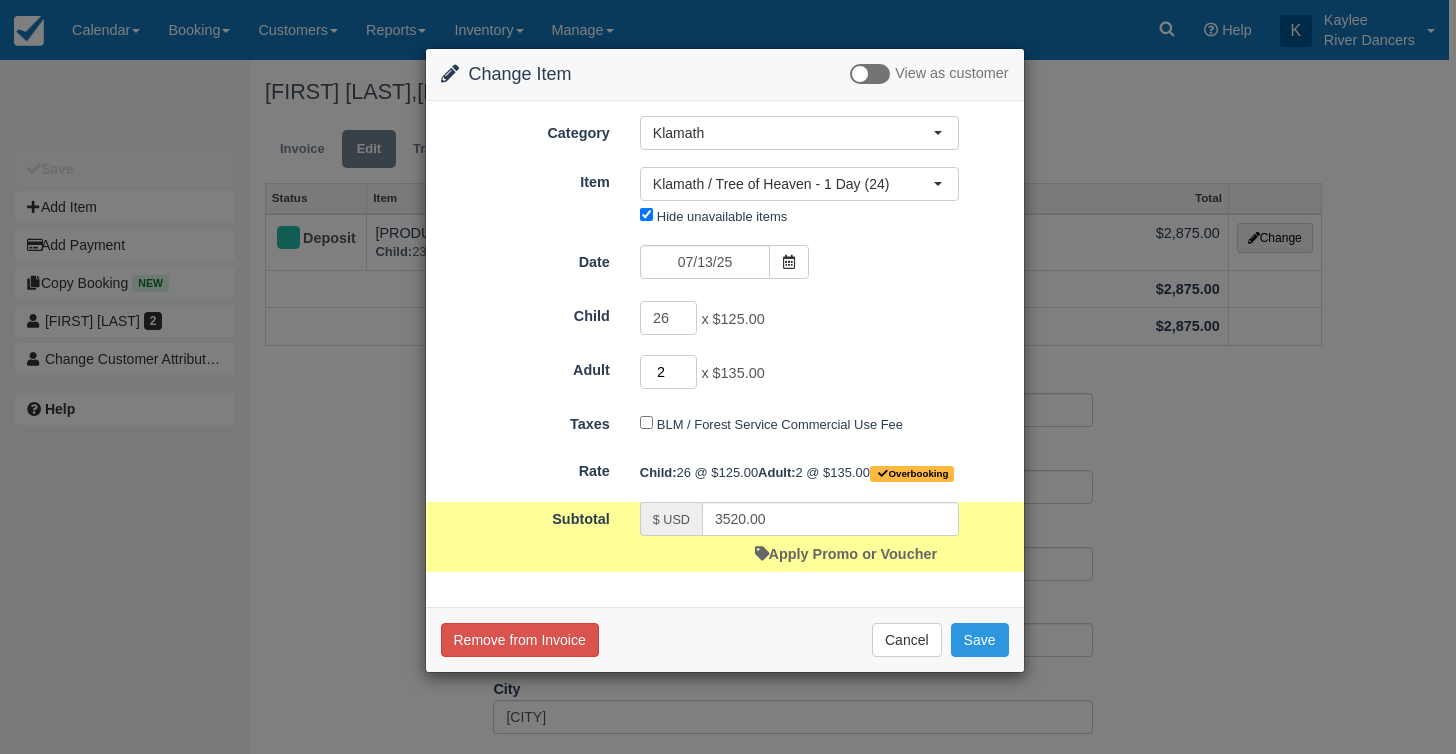 click on "2" at bounding box center [669, 372] 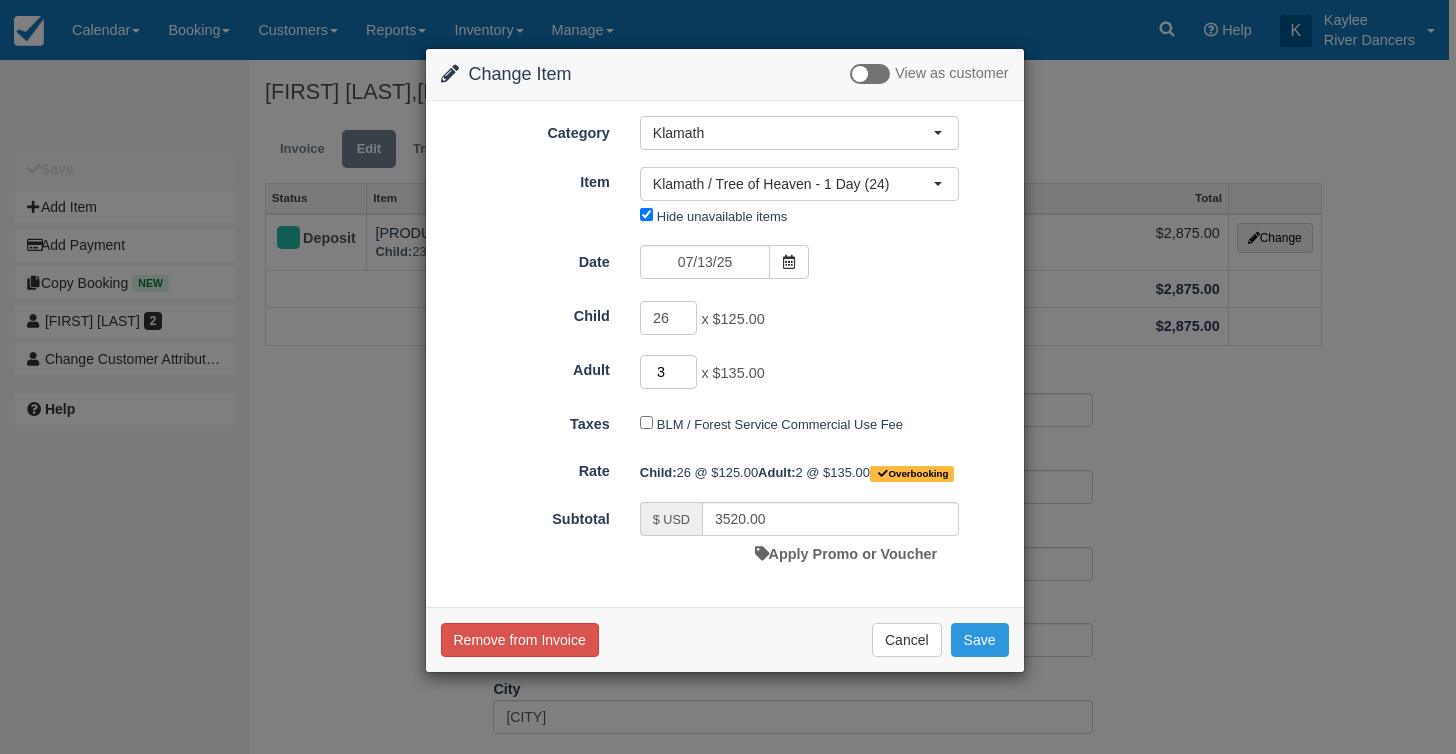 click on "3" at bounding box center [669, 372] 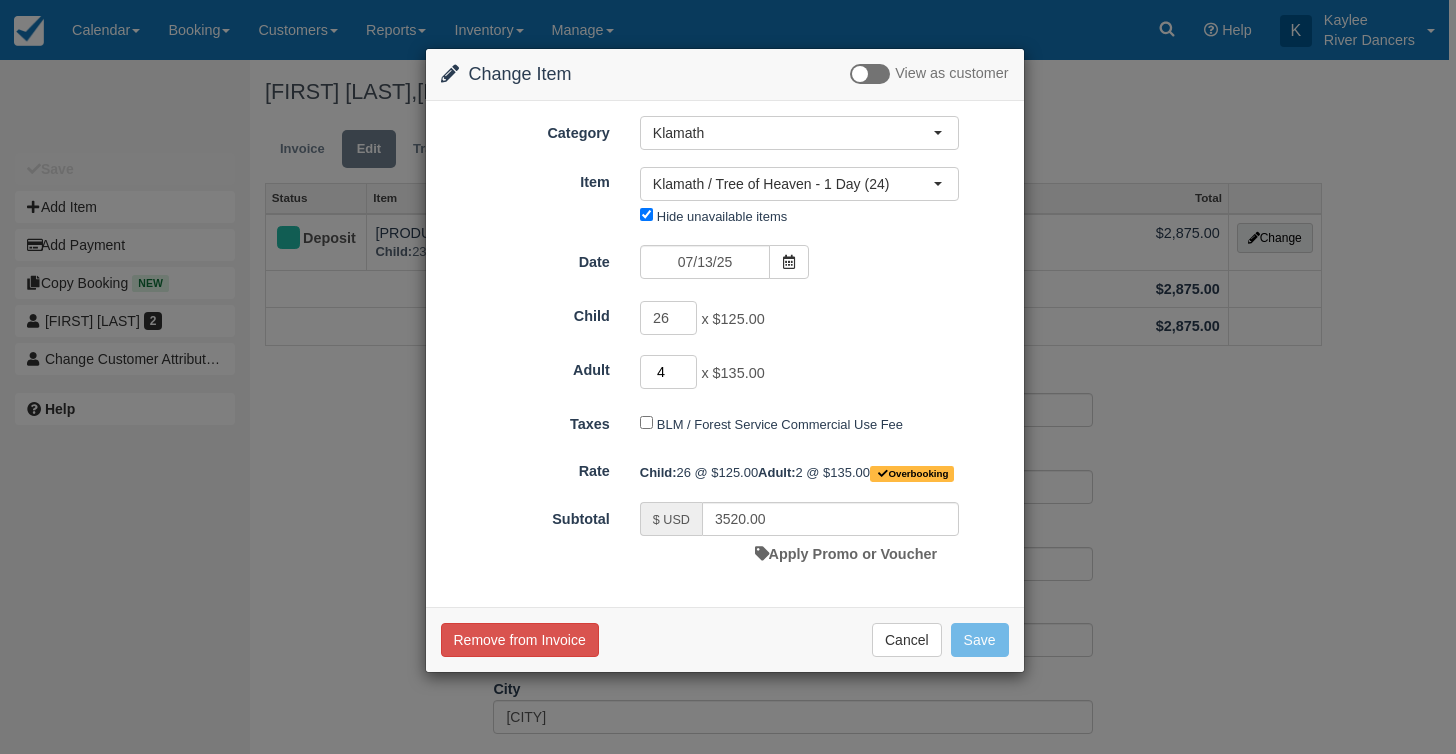 click on "4" at bounding box center (669, 372) 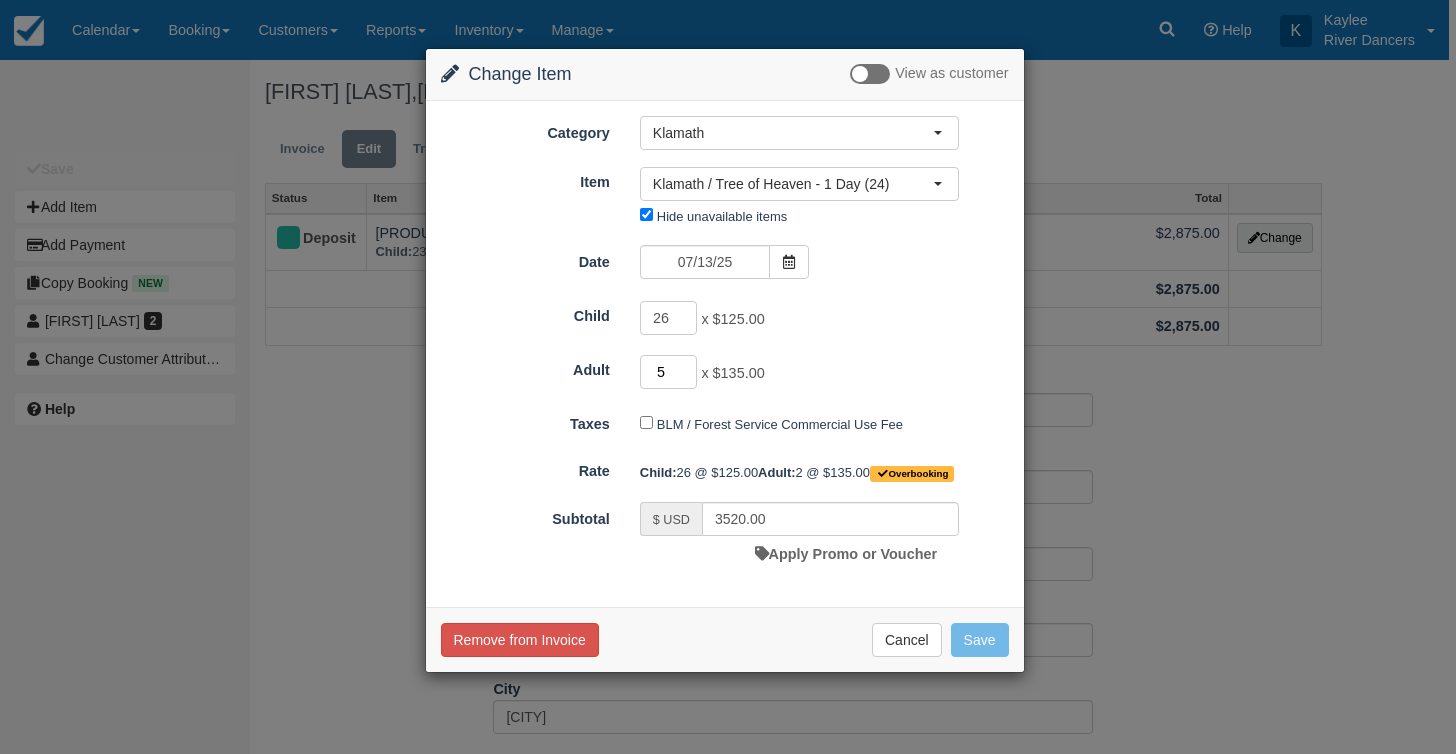 click on "5" at bounding box center [669, 372] 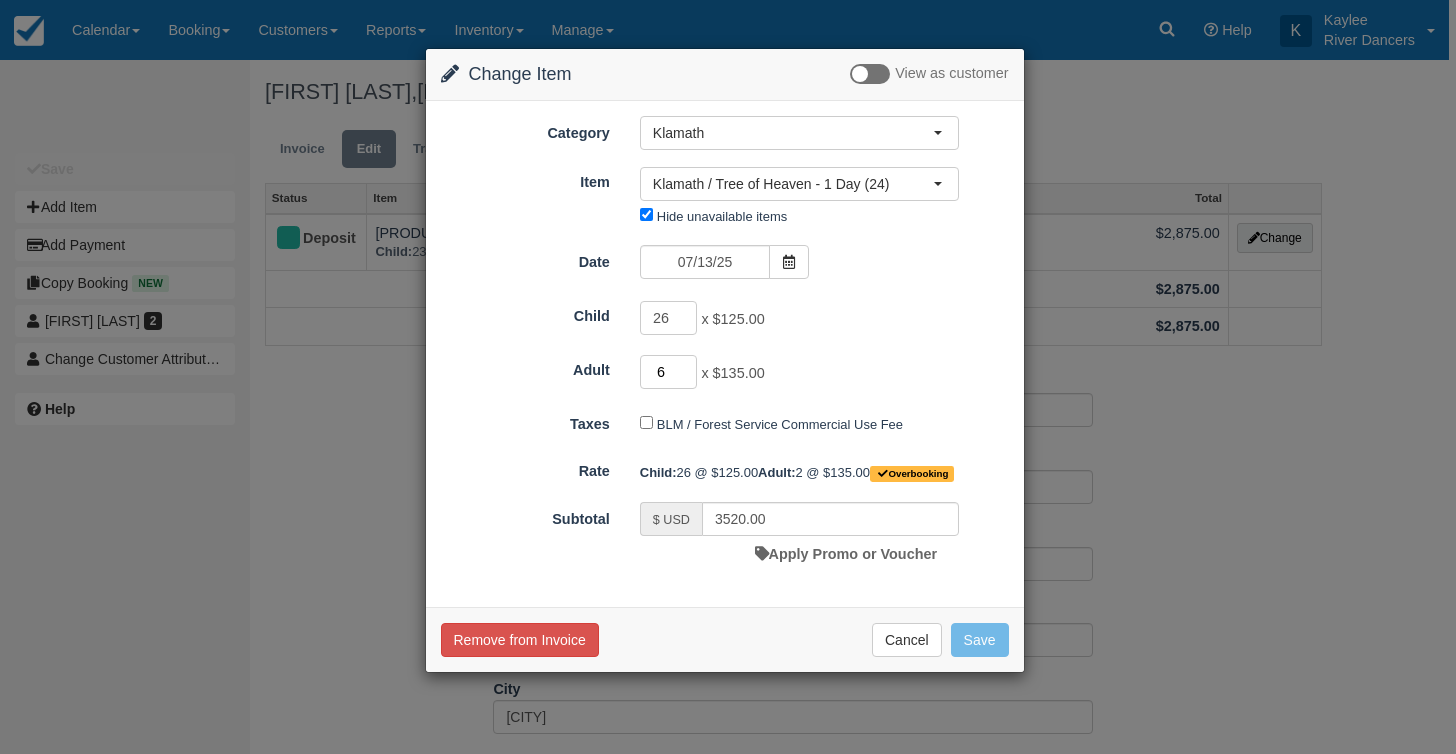 click on "6" at bounding box center (669, 372) 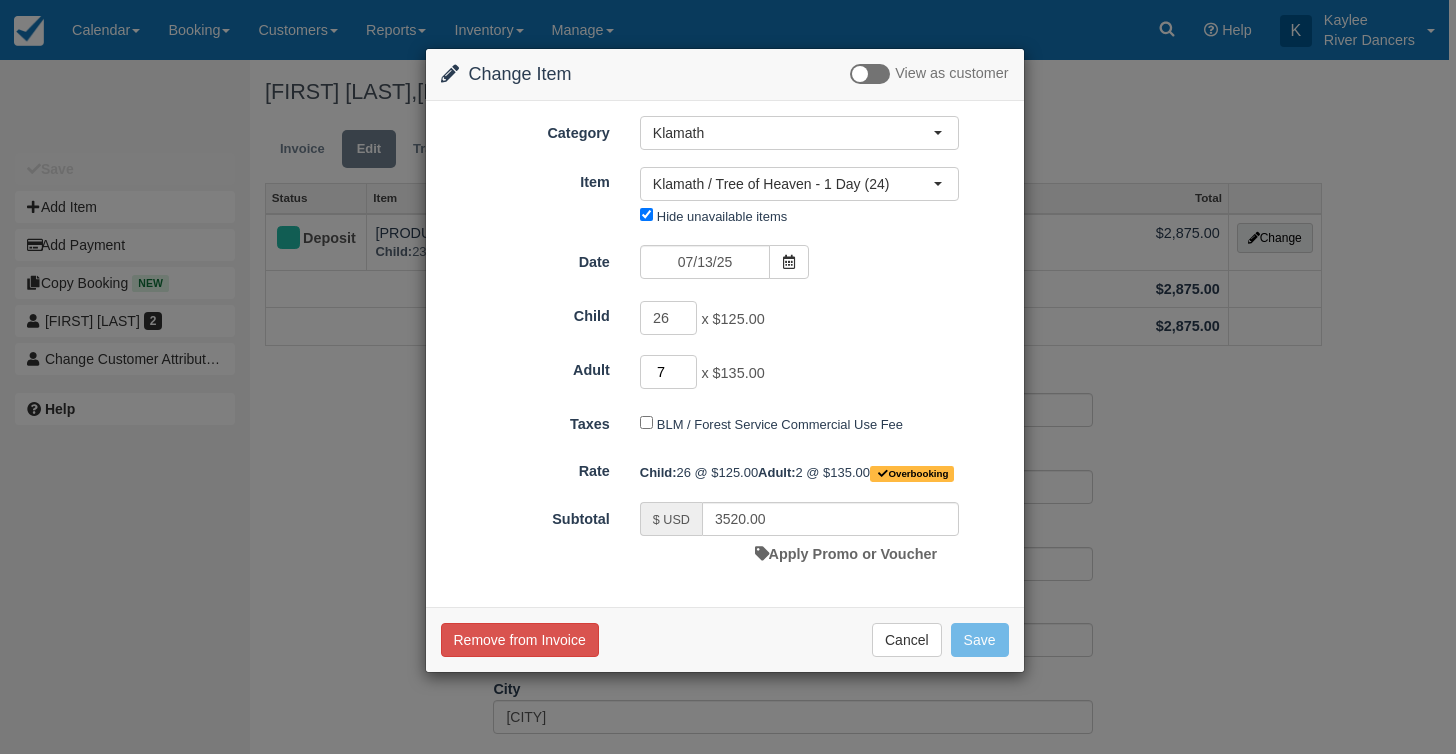 click on "7" at bounding box center [669, 372] 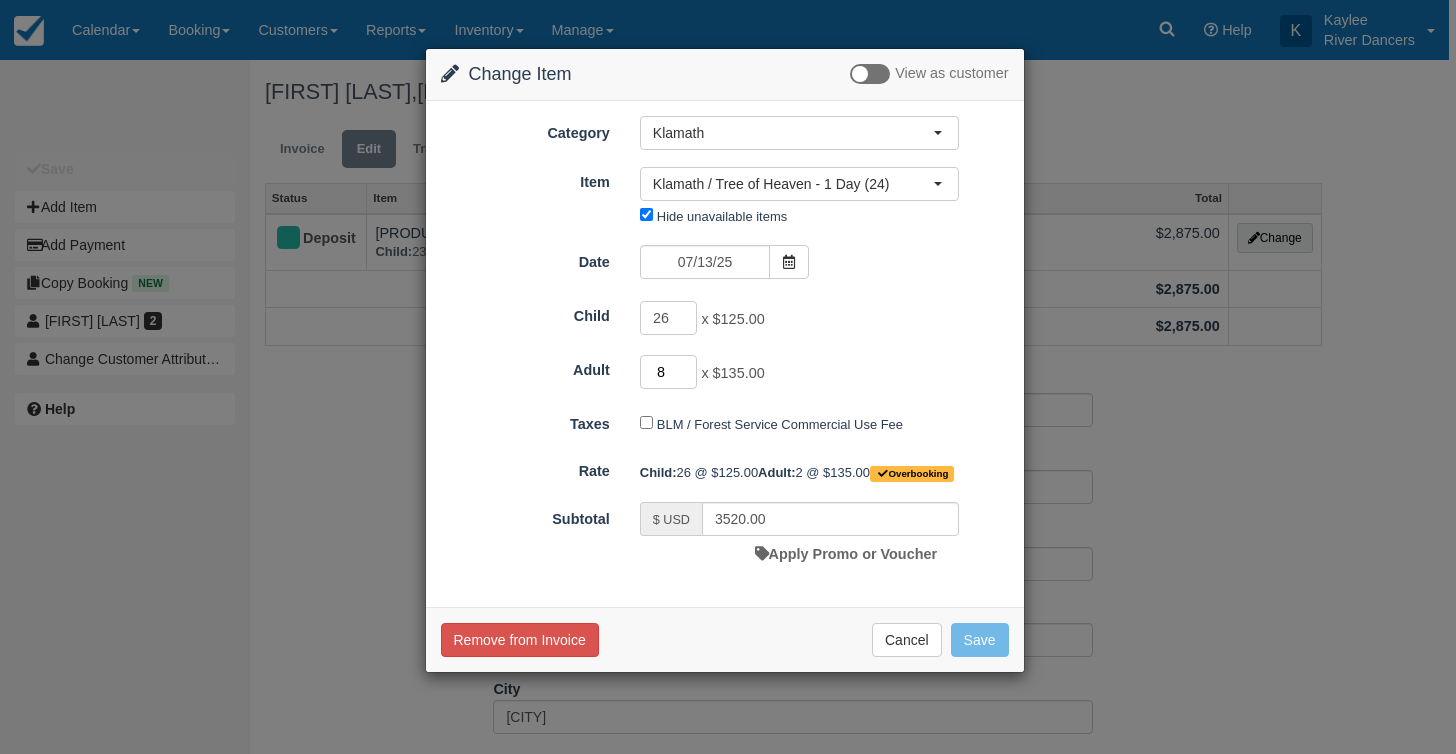 click on "8" at bounding box center (669, 372) 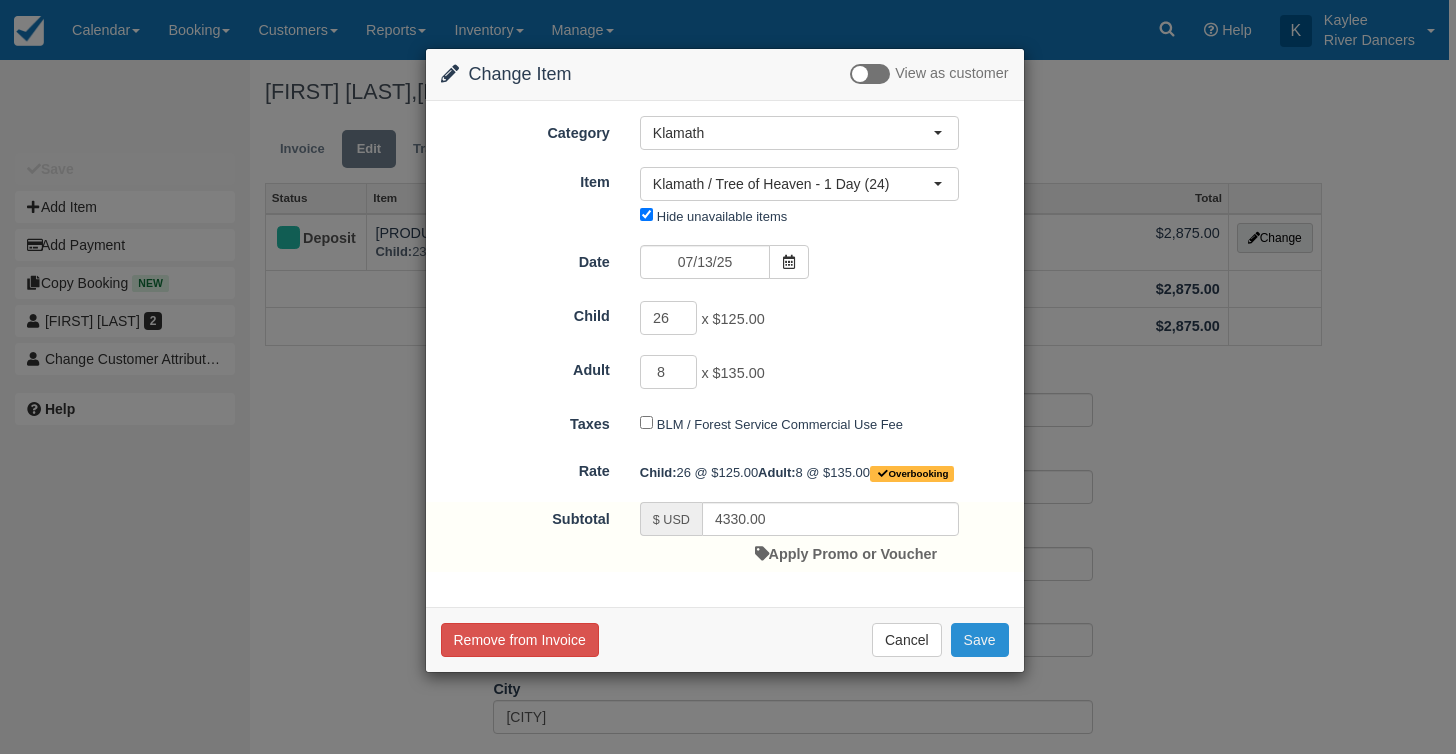 click on "Save" at bounding box center (980, 640) 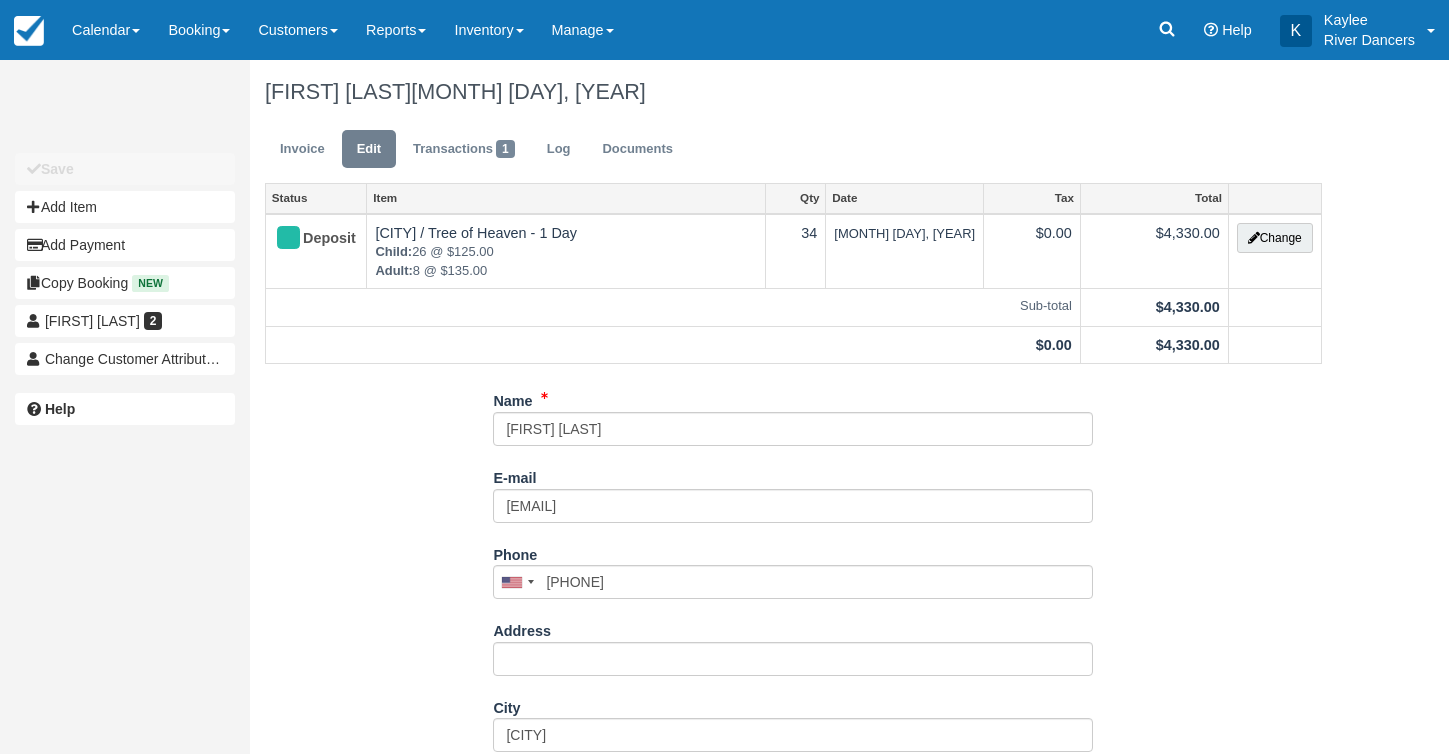 scroll, scrollTop: 0, scrollLeft: 0, axis: both 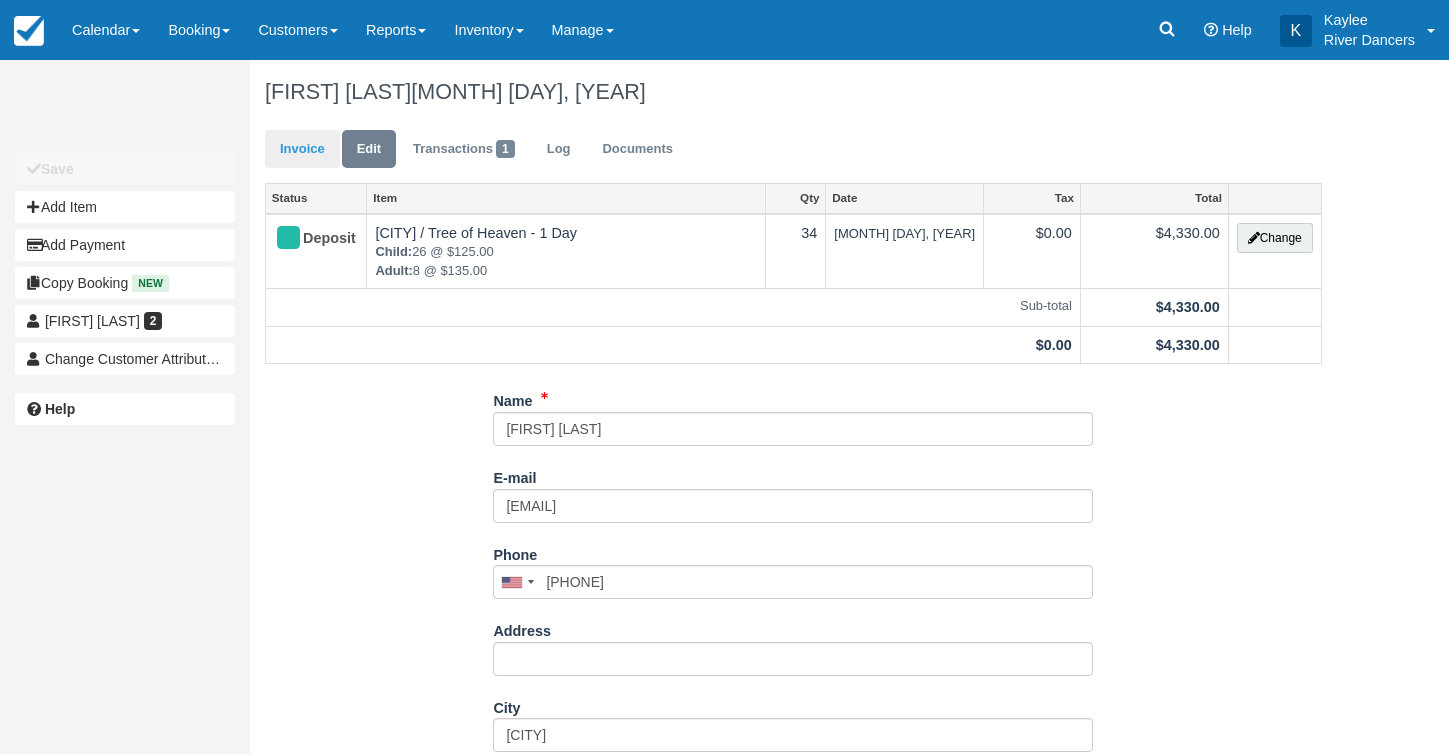 click on "Invoice" at bounding box center [302, 149] 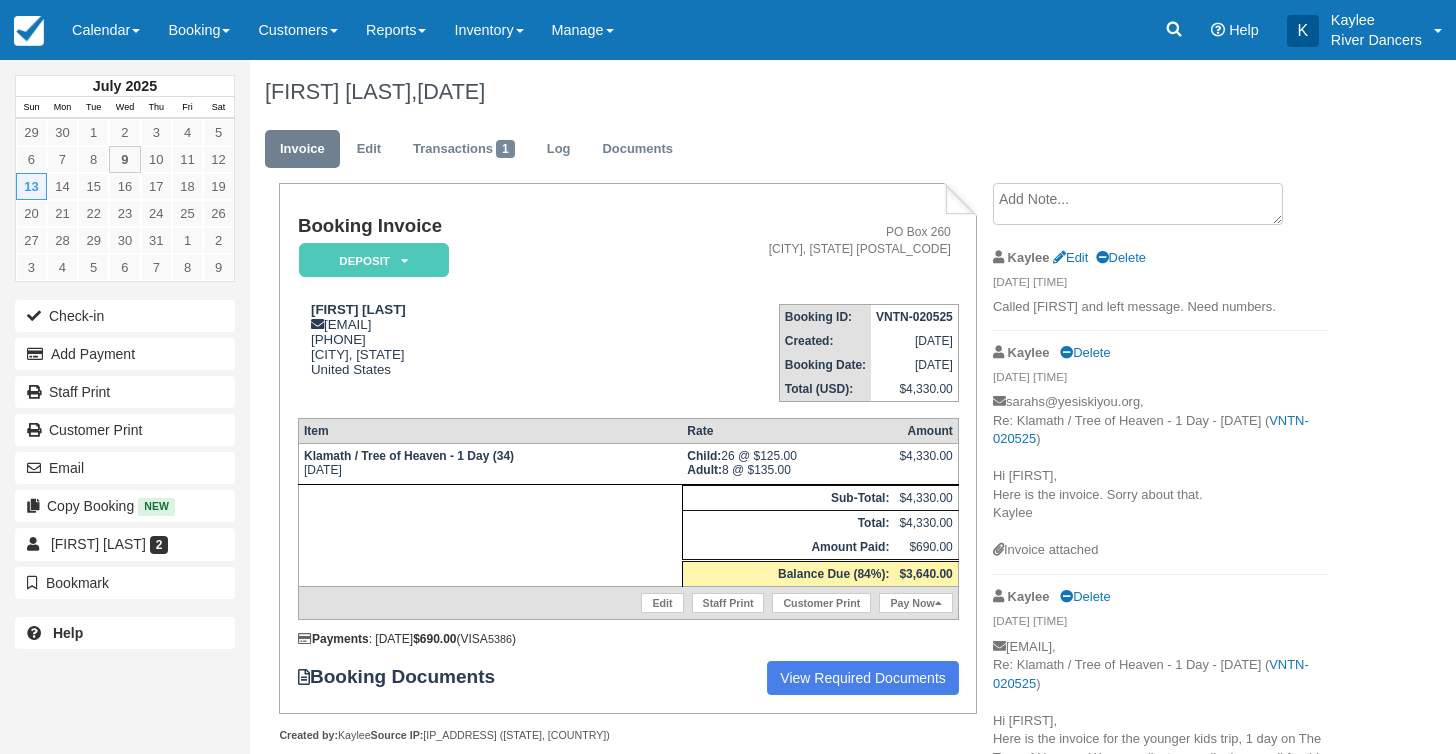 scroll, scrollTop: 0, scrollLeft: 0, axis: both 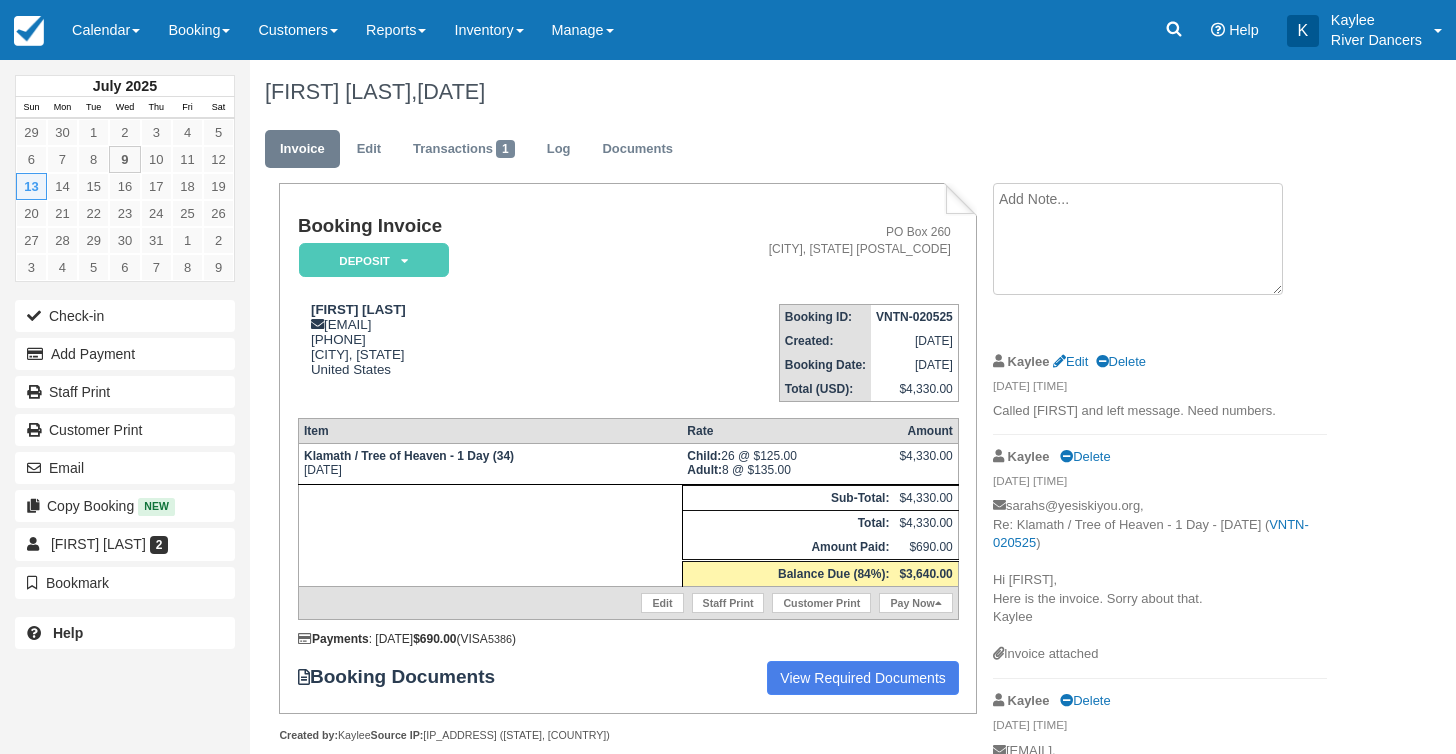 click at bounding box center (1138, 239) 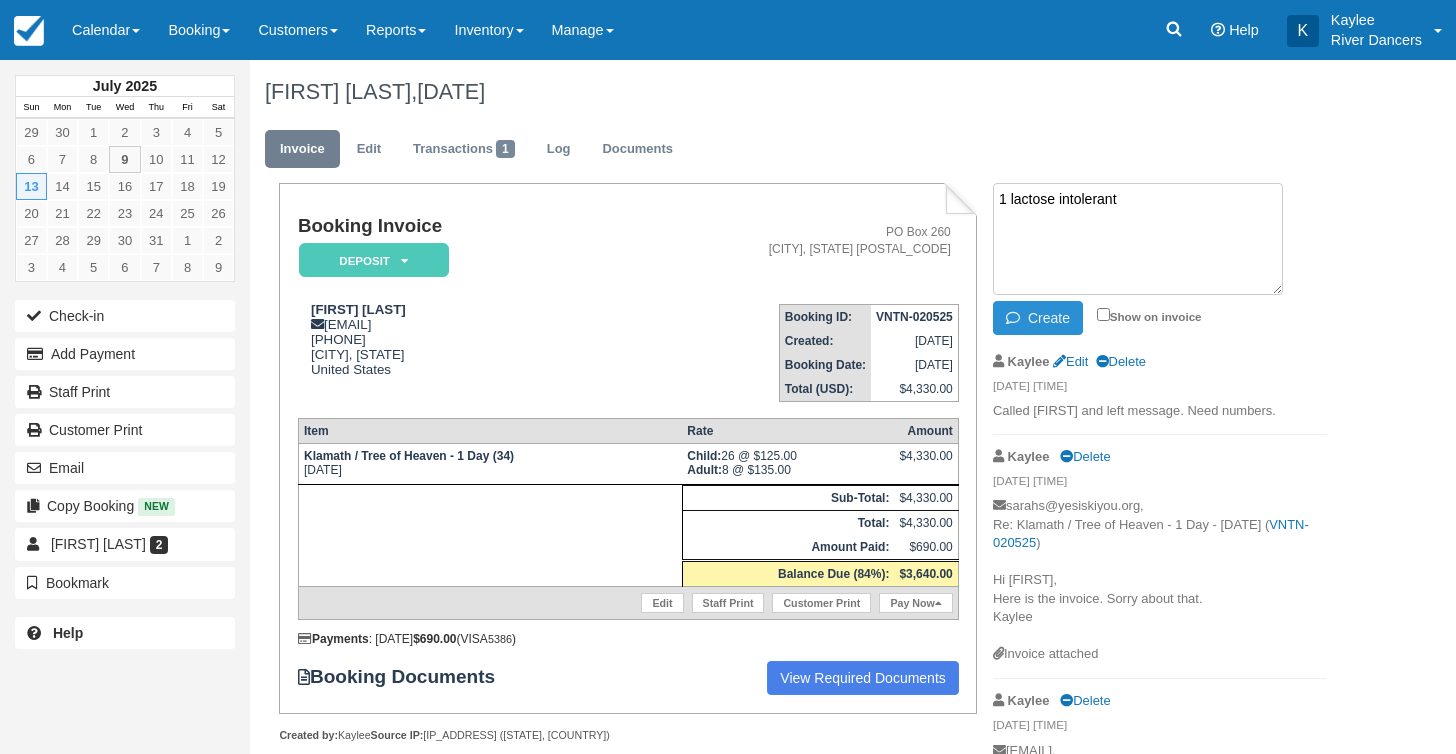 type on "1 lactose intolerant" 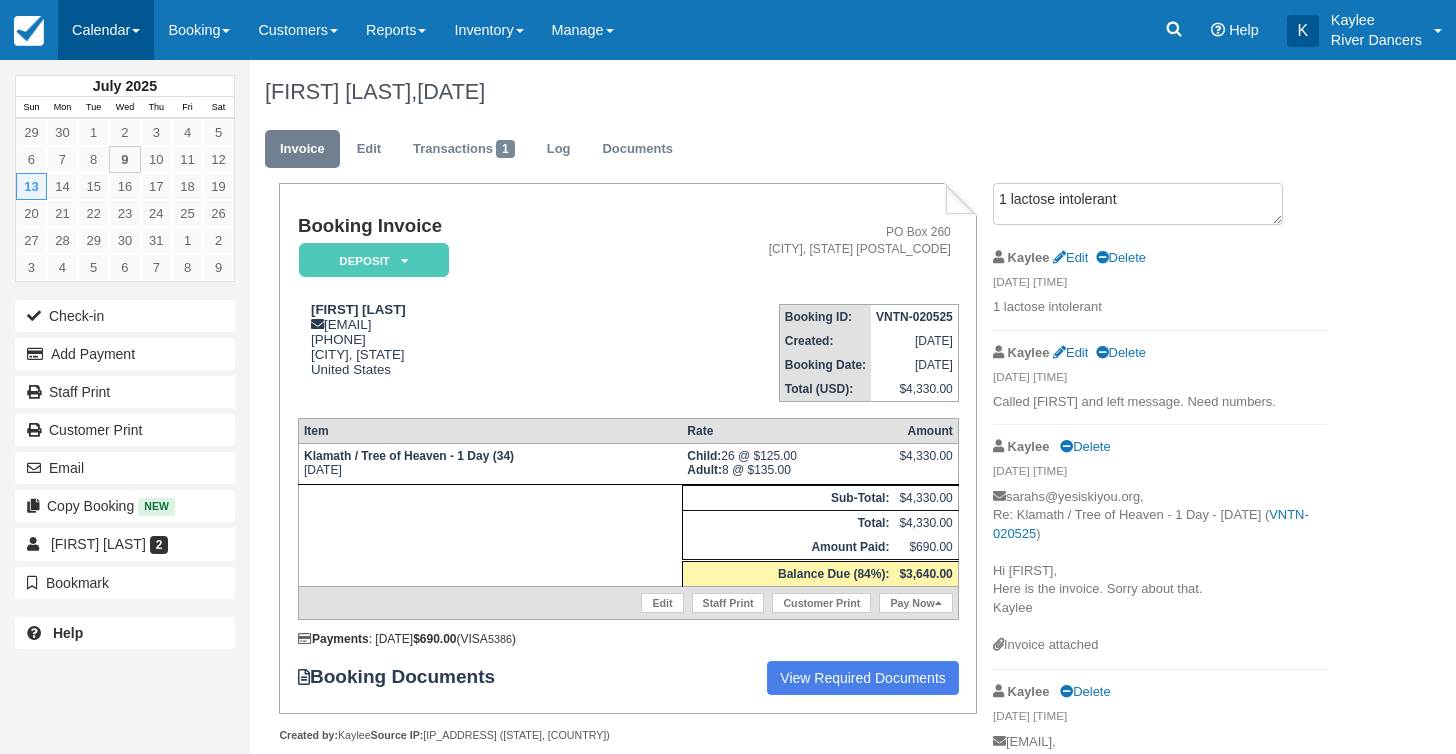 click on "Calendar" at bounding box center [106, 30] 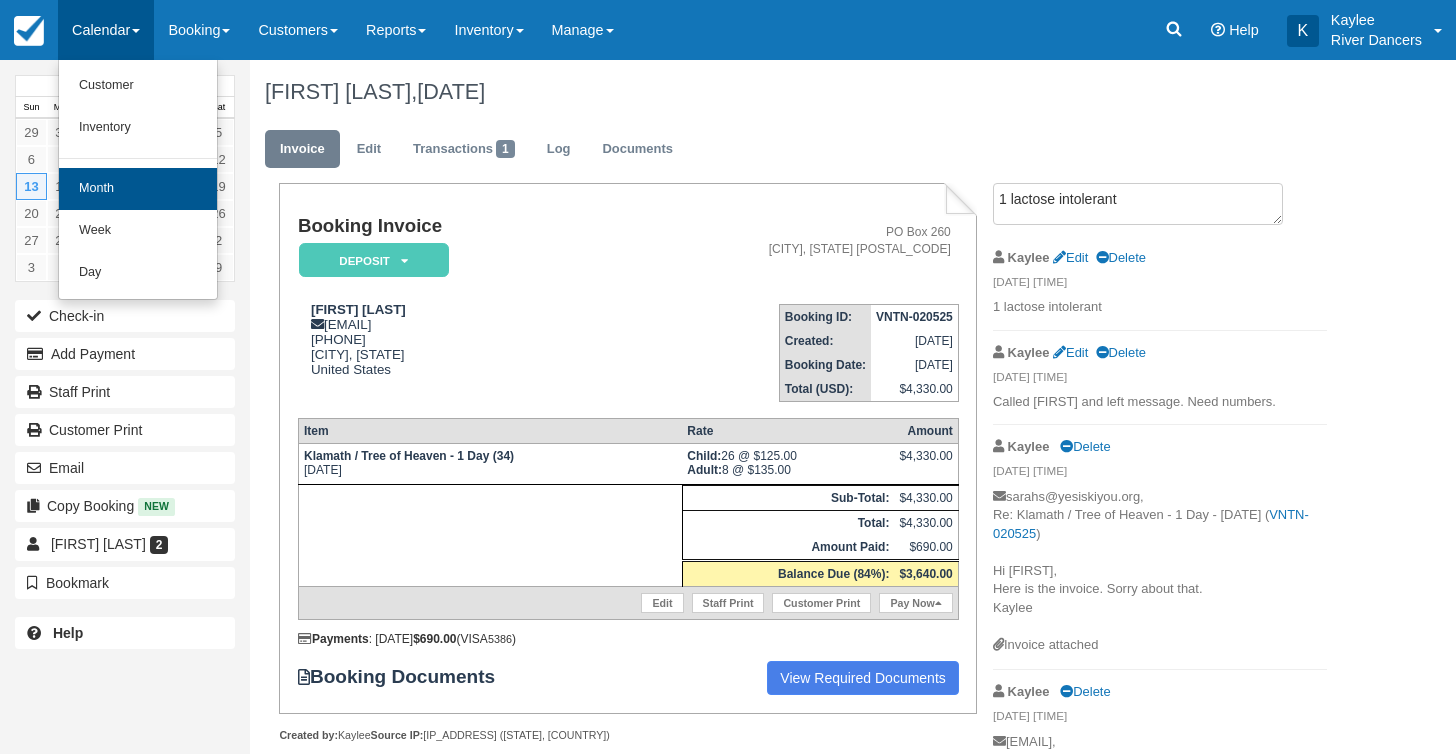 click on "Month" at bounding box center [138, 189] 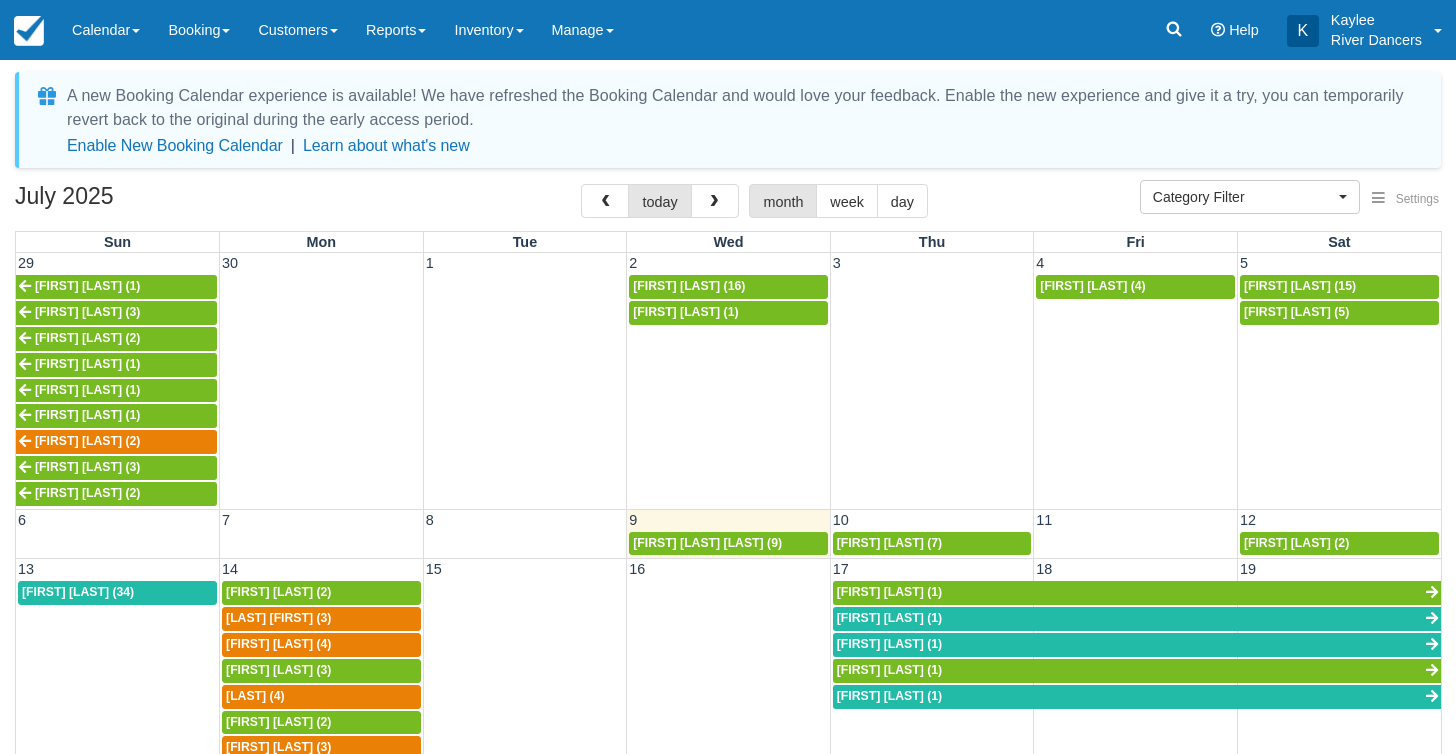 scroll, scrollTop: 0, scrollLeft: 0, axis: both 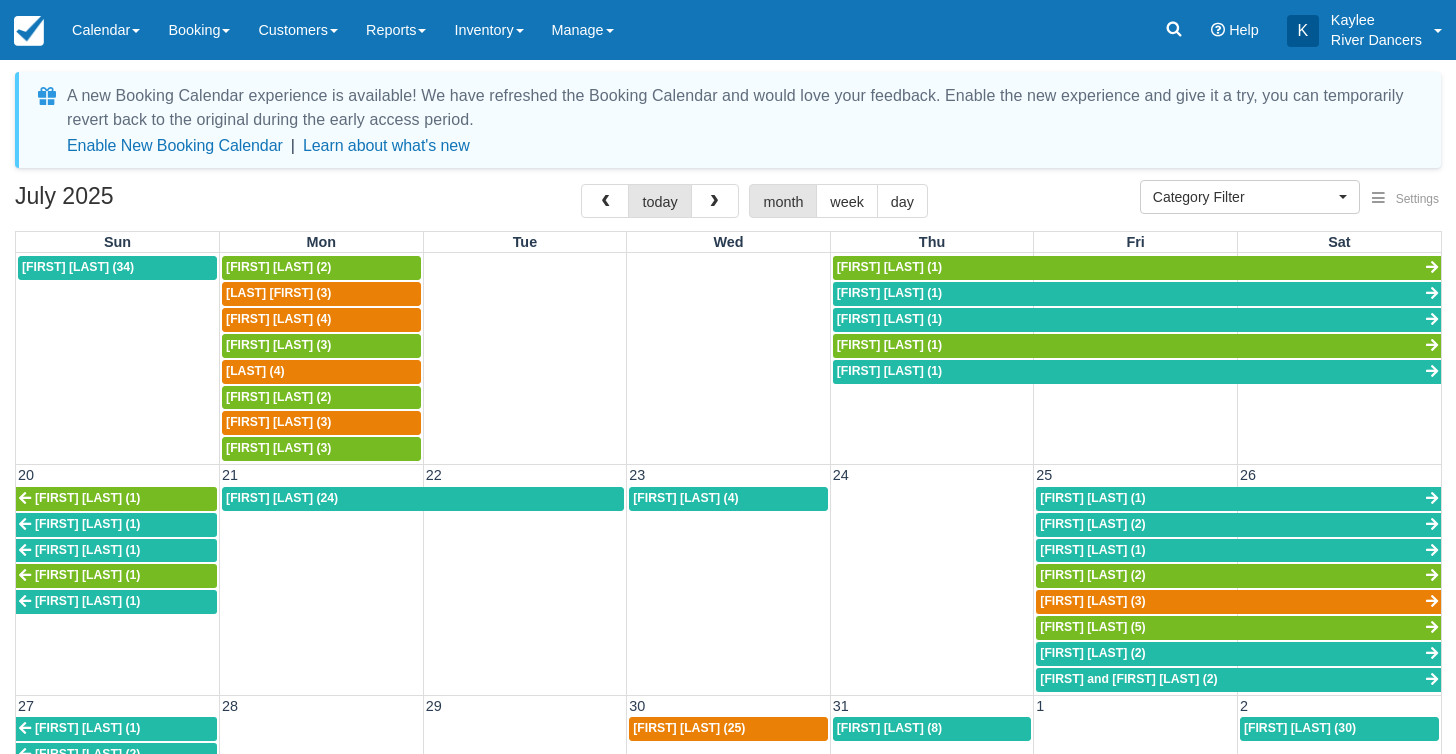 click on "Sarah Springfield (24)" at bounding box center (282, 498) 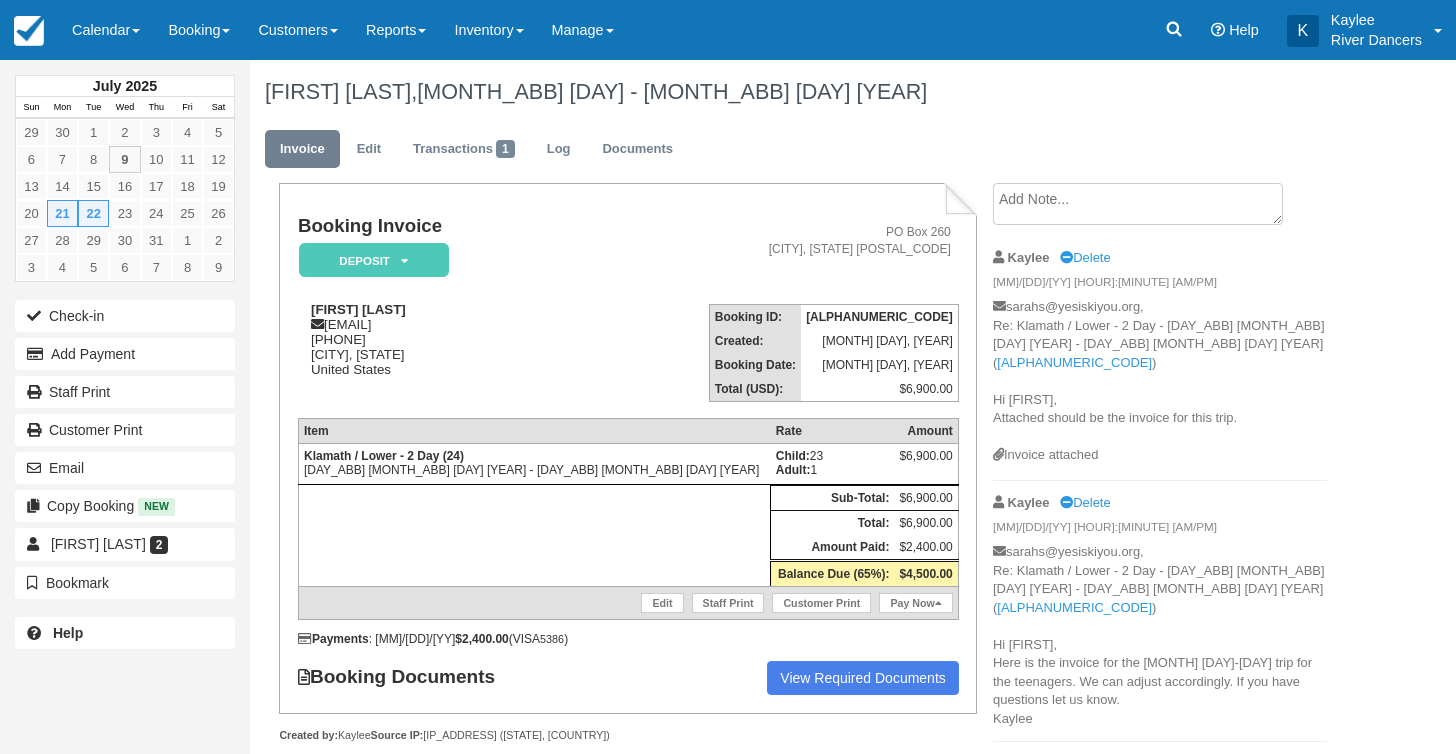 scroll, scrollTop: 0, scrollLeft: 0, axis: both 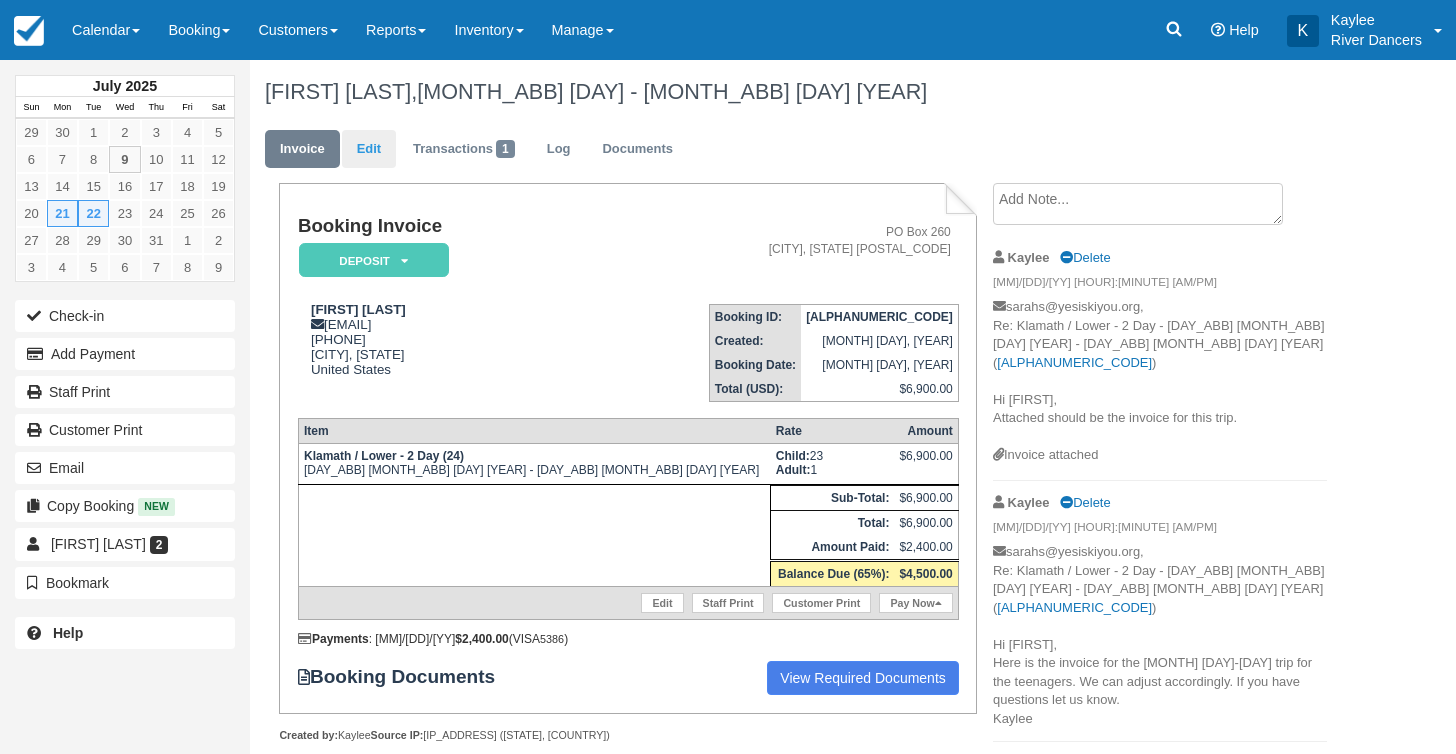 click on "Edit" at bounding box center [369, 149] 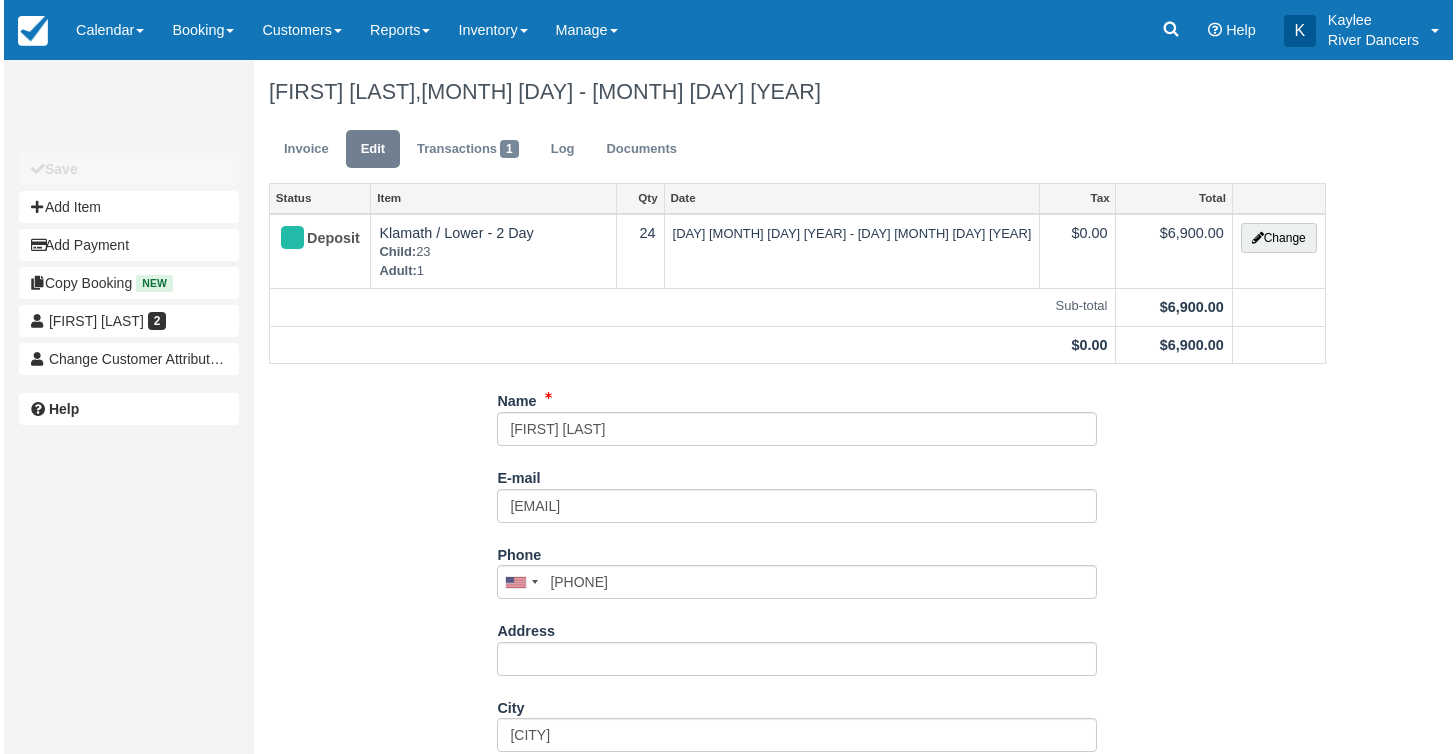scroll, scrollTop: 0, scrollLeft: 0, axis: both 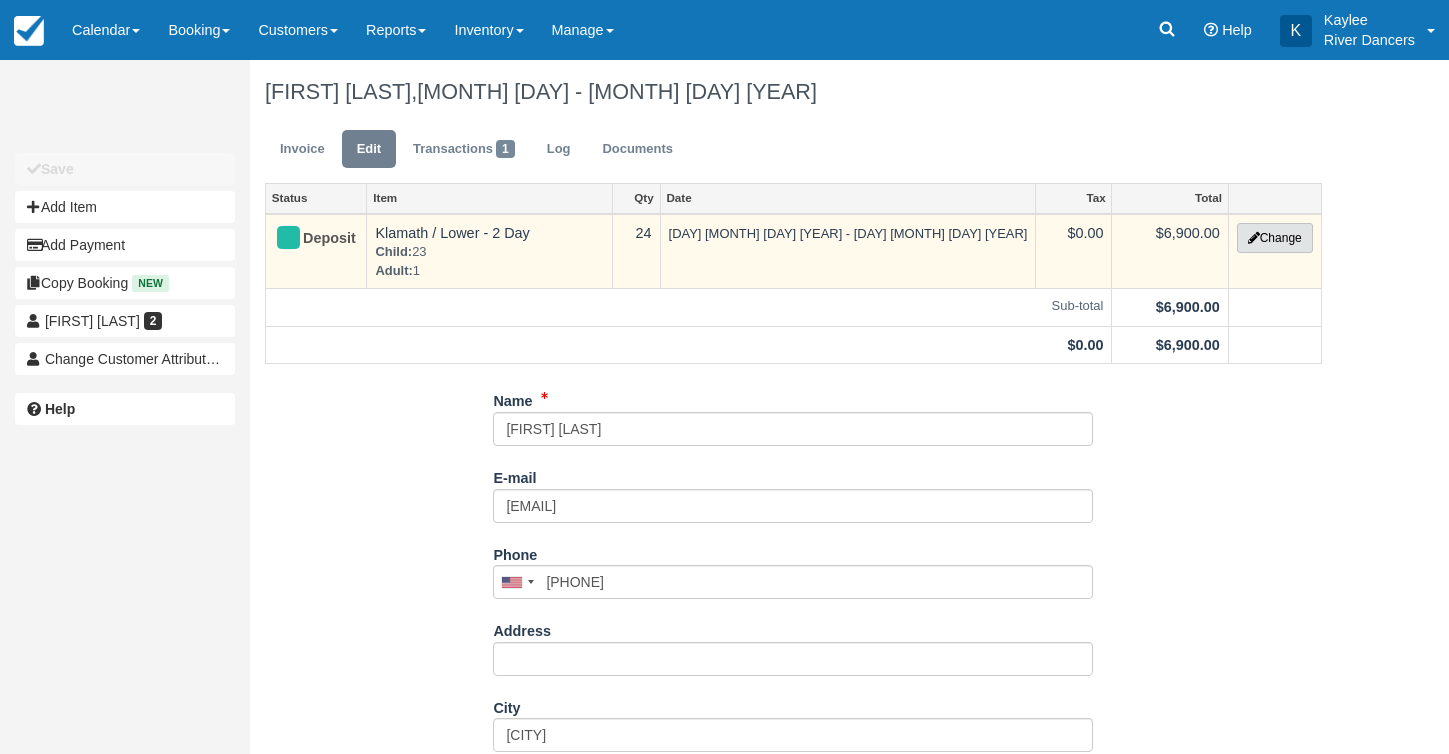click on "Change" at bounding box center (1275, 238) 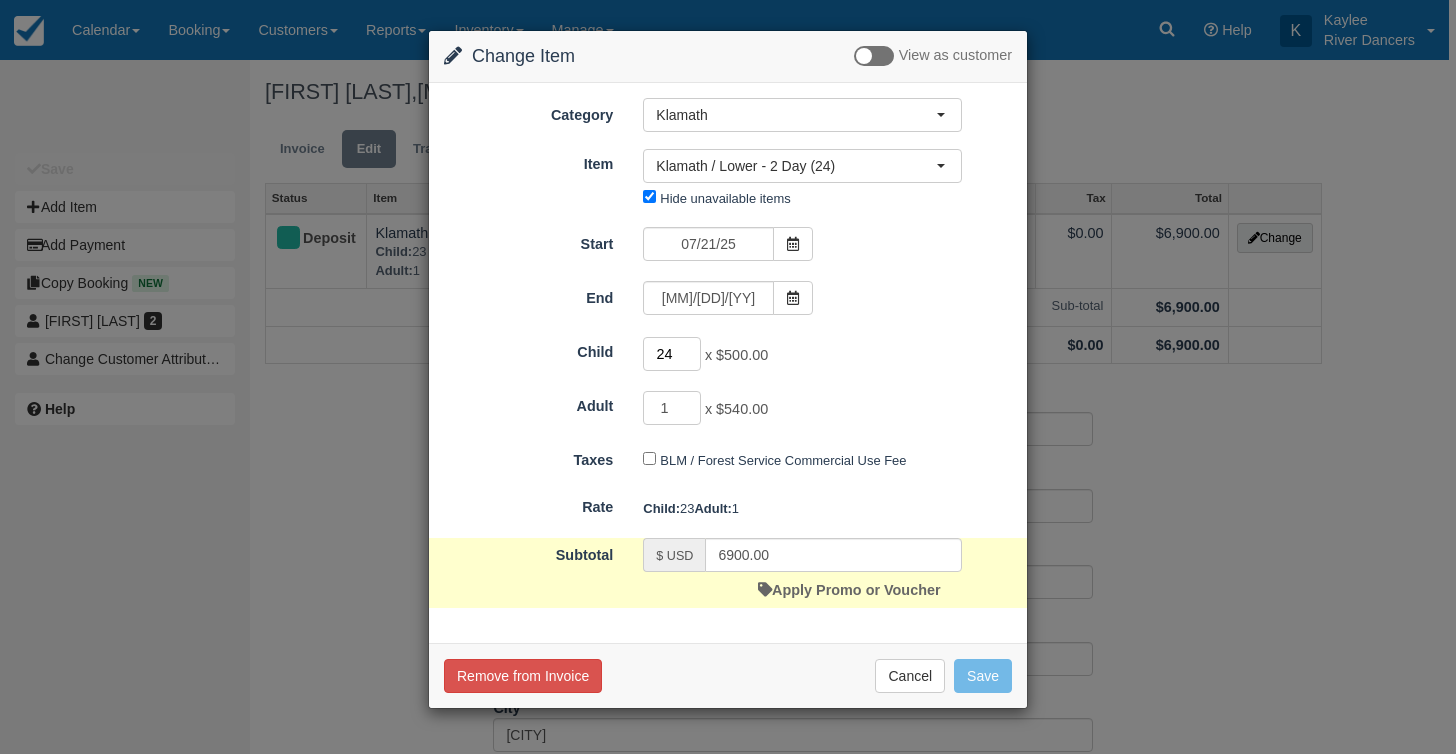 click on "24" at bounding box center [672, 354] 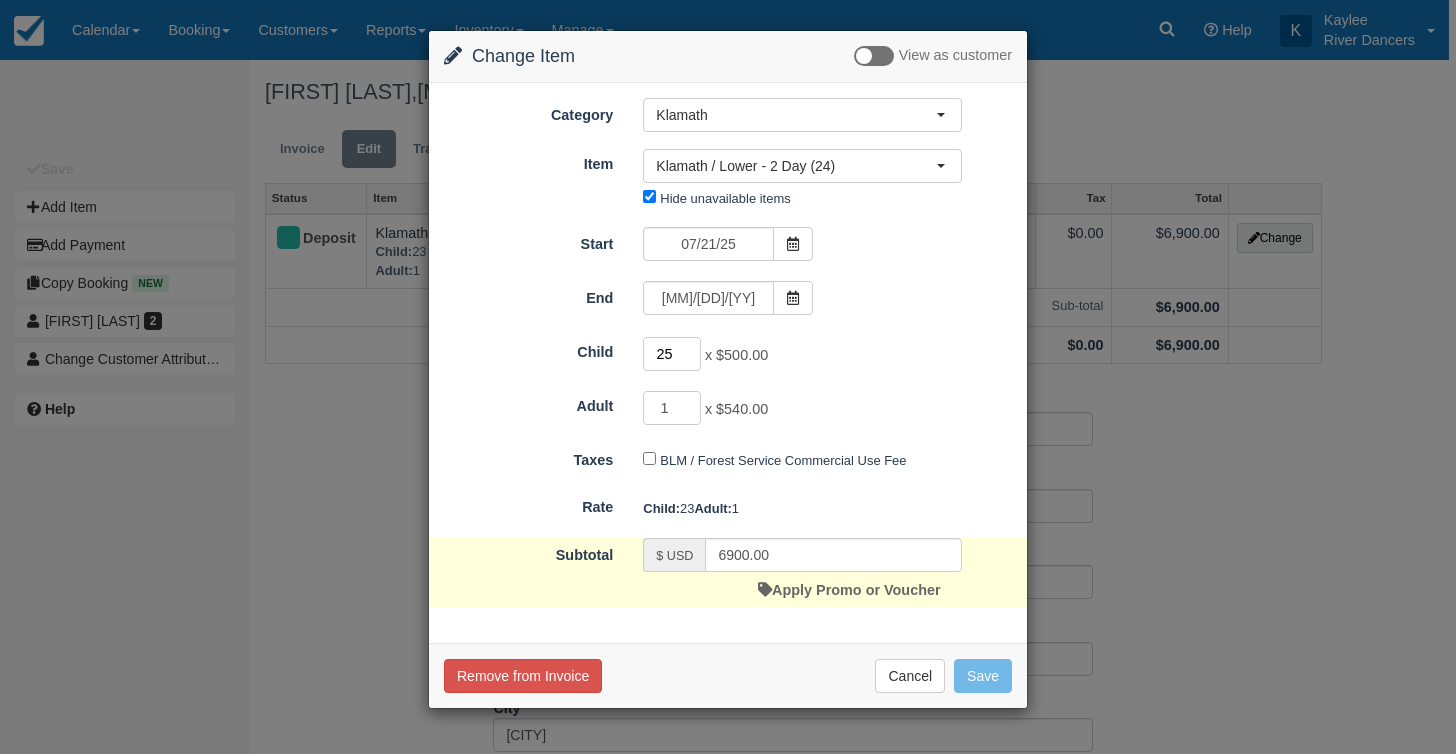 click on "25" at bounding box center [672, 354] 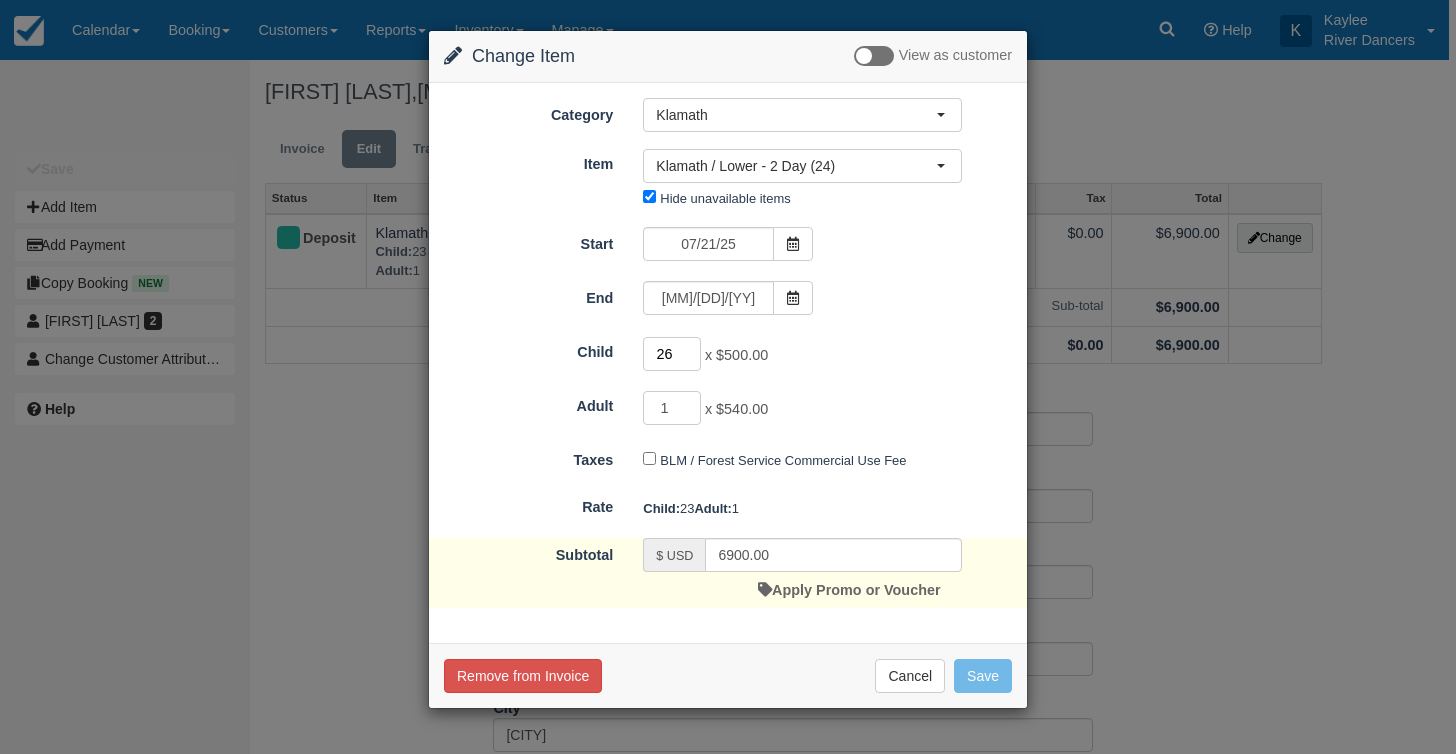 click on "26" at bounding box center (672, 354) 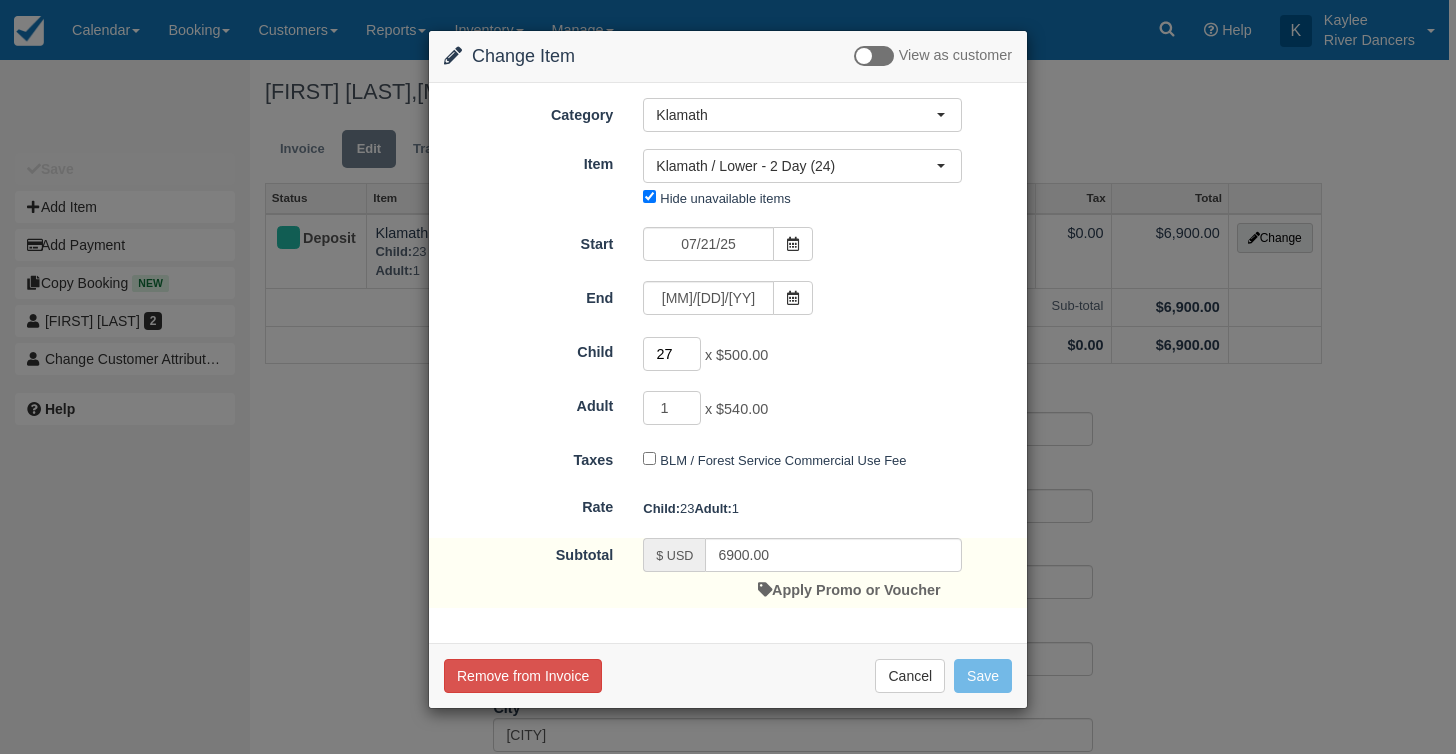 click on "27" at bounding box center (672, 354) 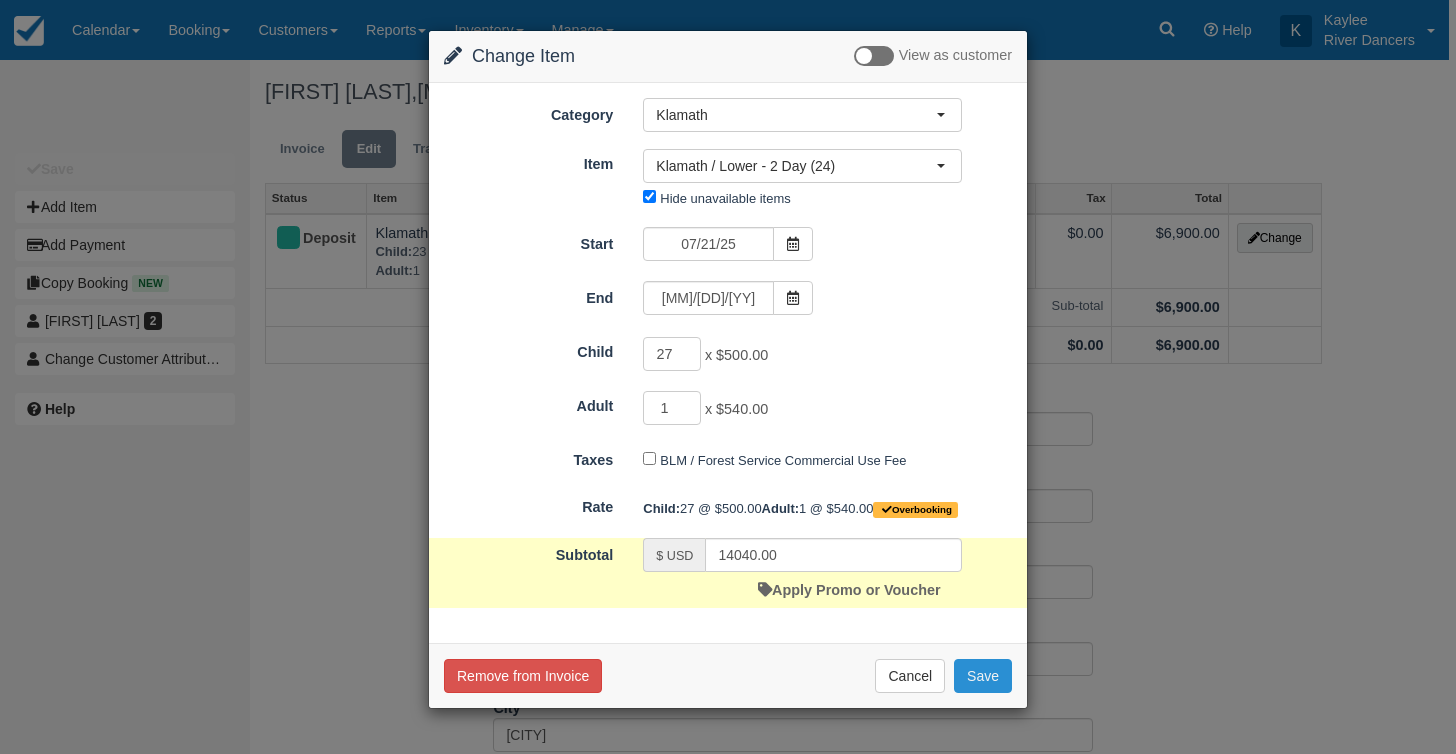 click on "Save" at bounding box center [983, 676] 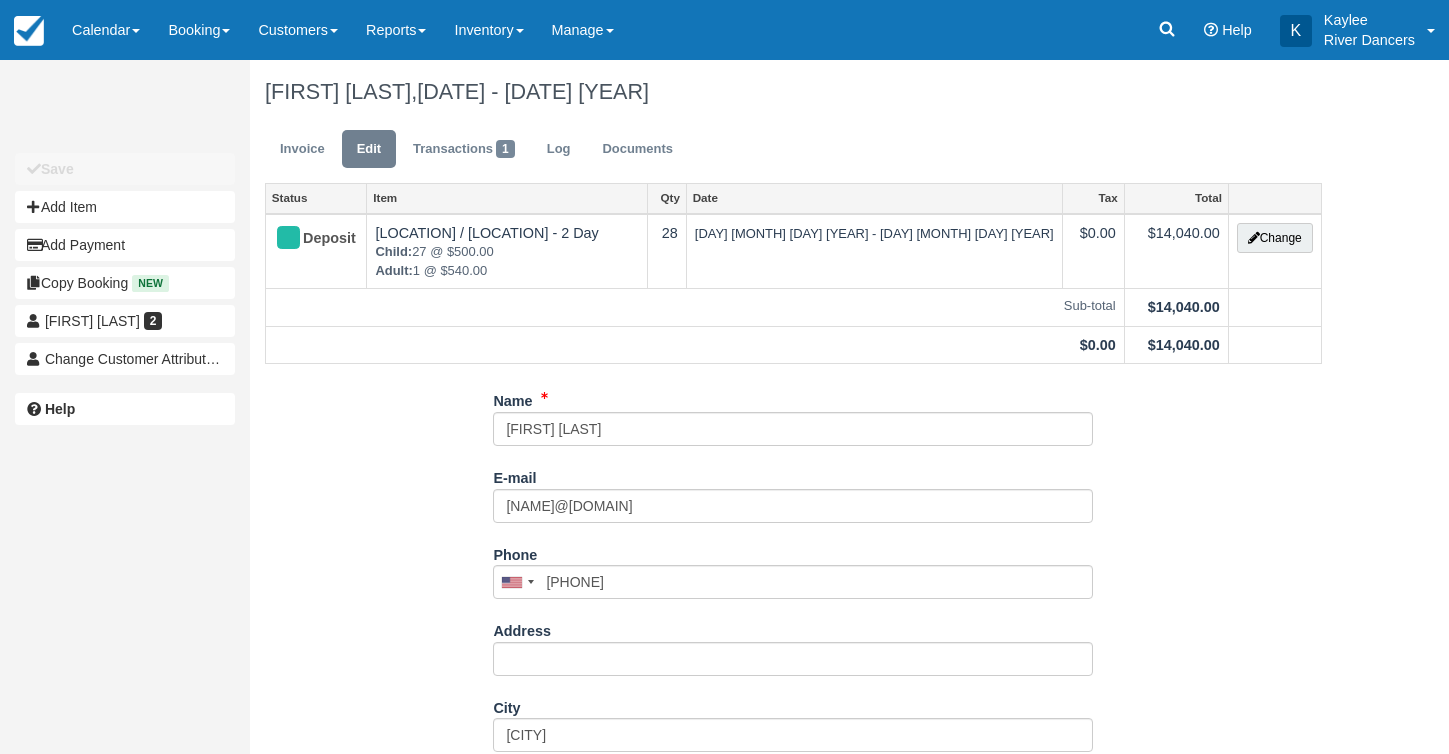 scroll, scrollTop: 0, scrollLeft: 0, axis: both 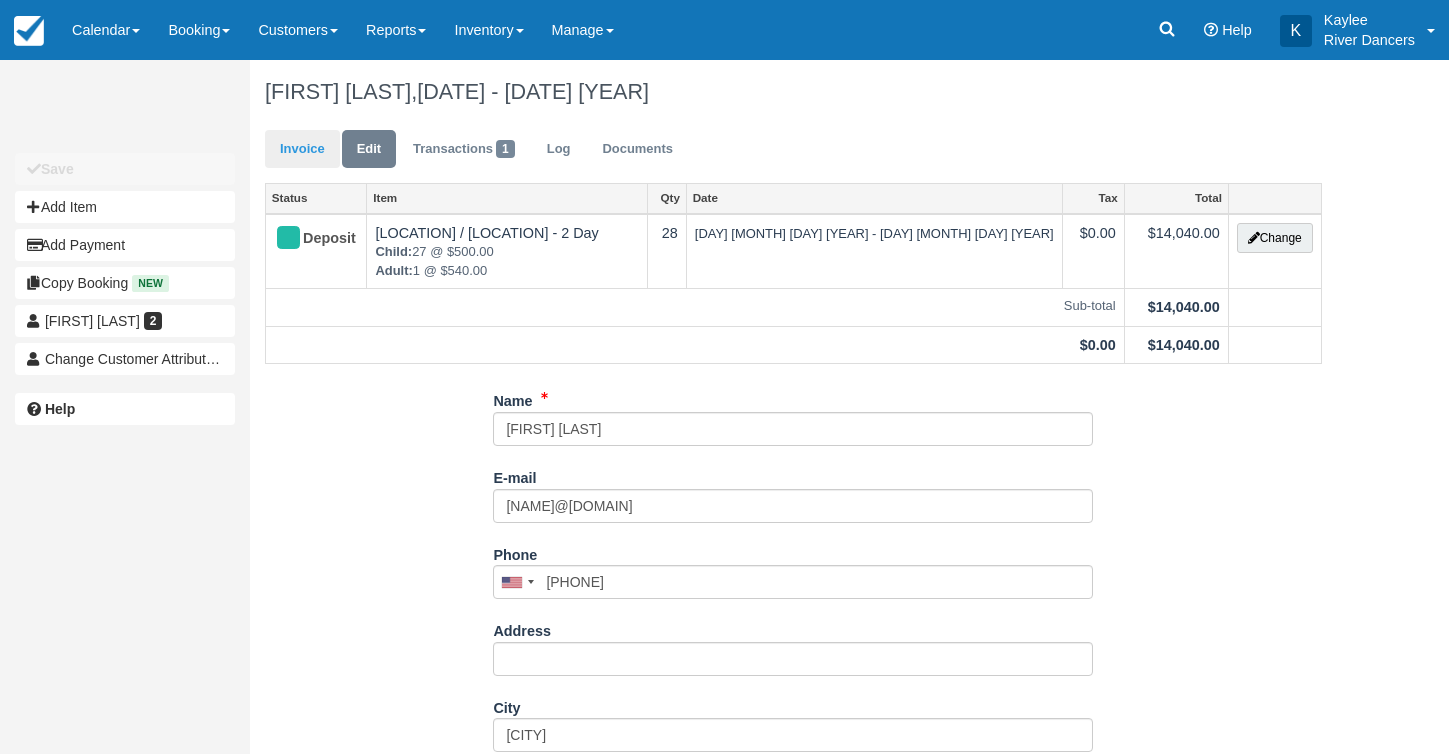 click on "Invoice" at bounding box center [302, 149] 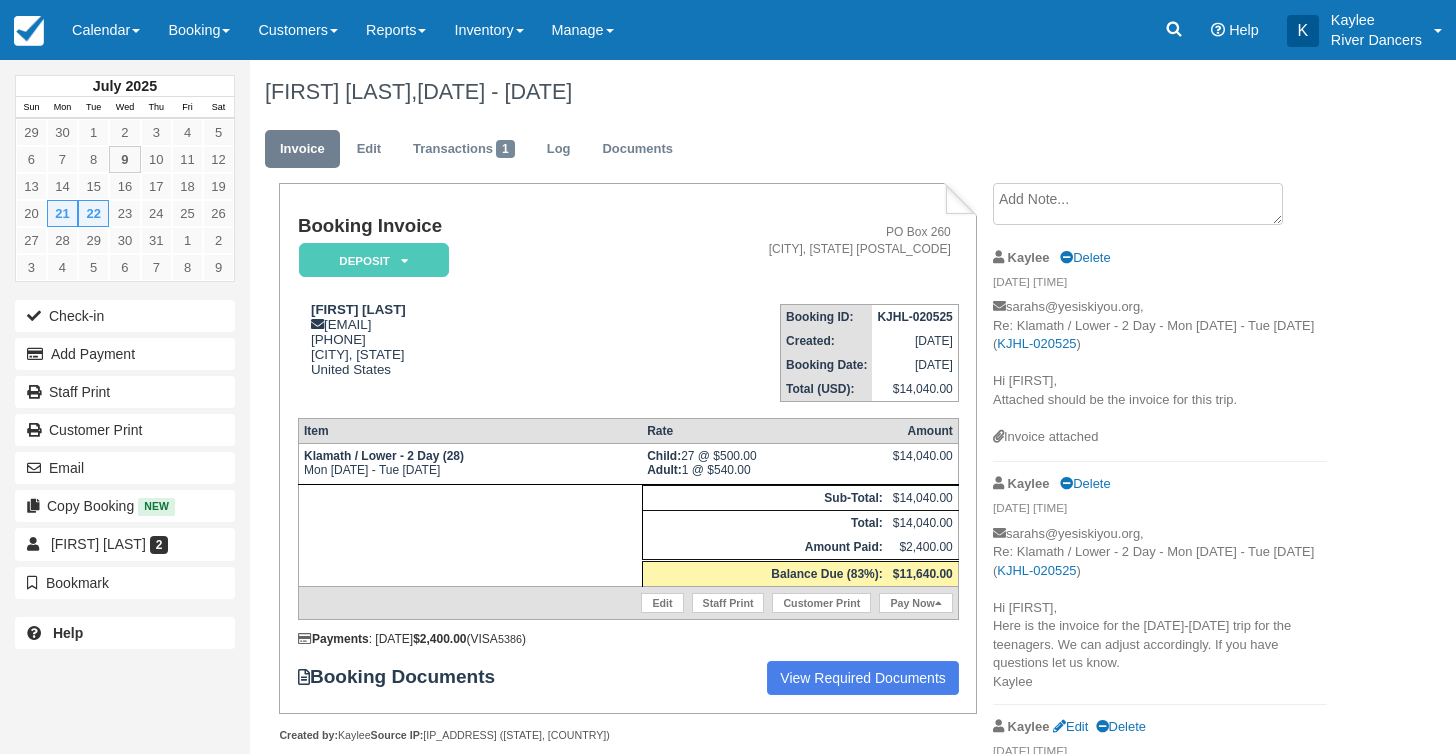 scroll, scrollTop: 0, scrollLeft: 0, axis: both 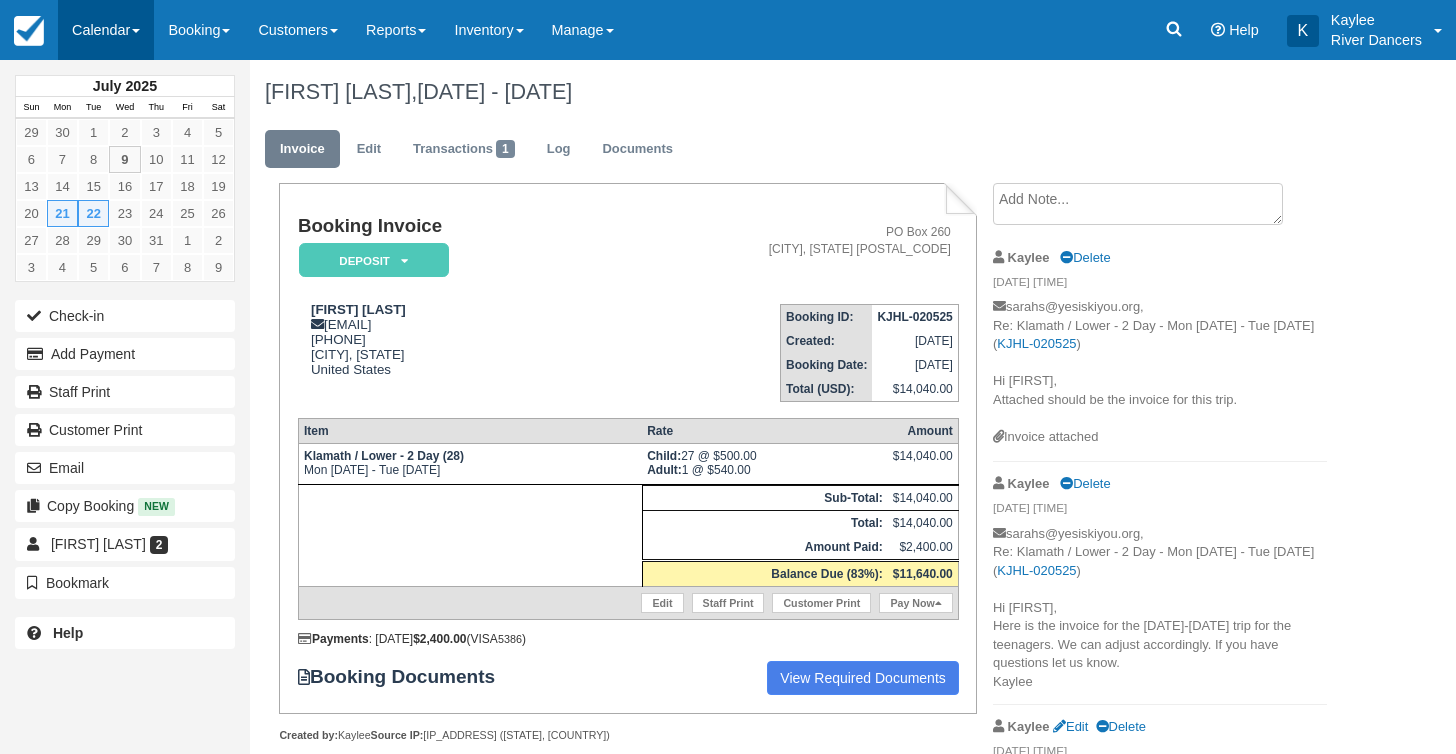 click on "Calendar" at bounding box center (106, 30) 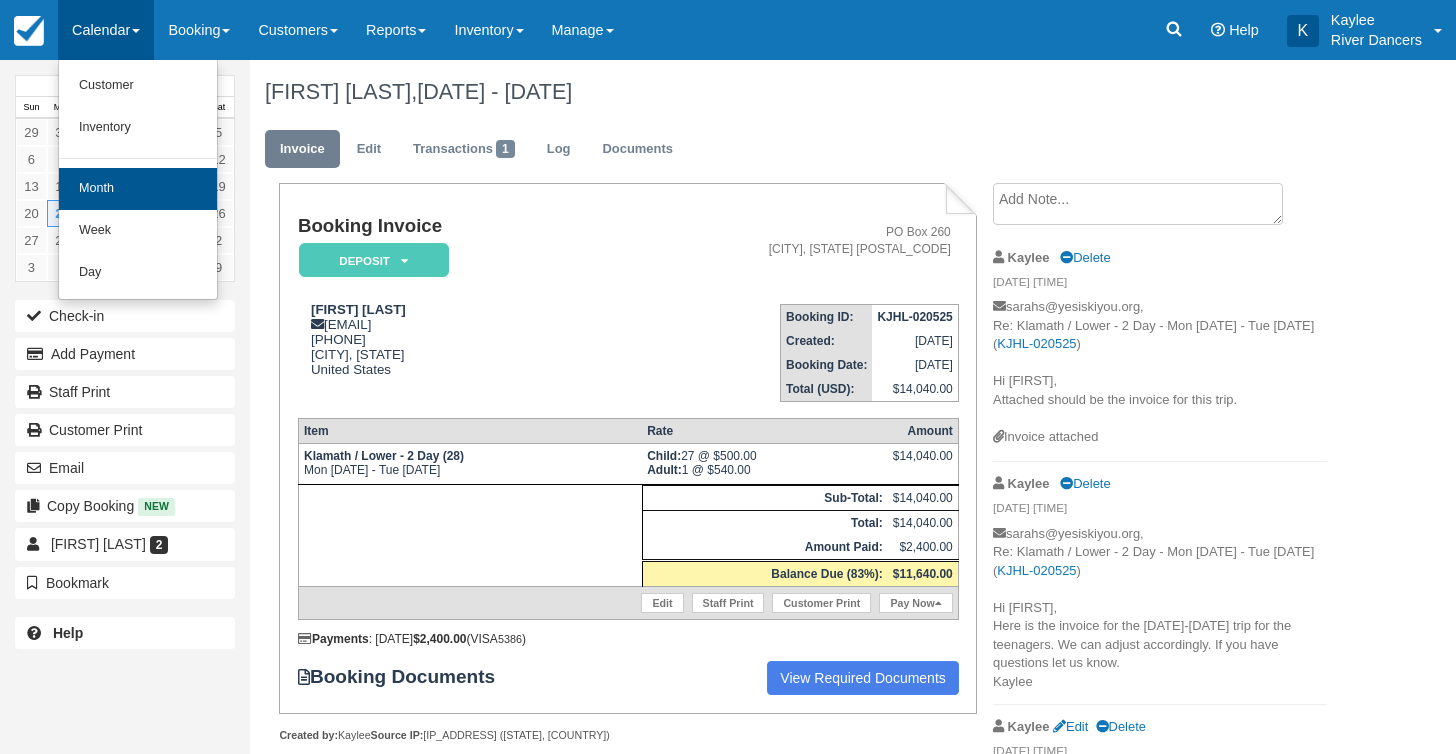 click on "Month" at bounding box center (138, 189) 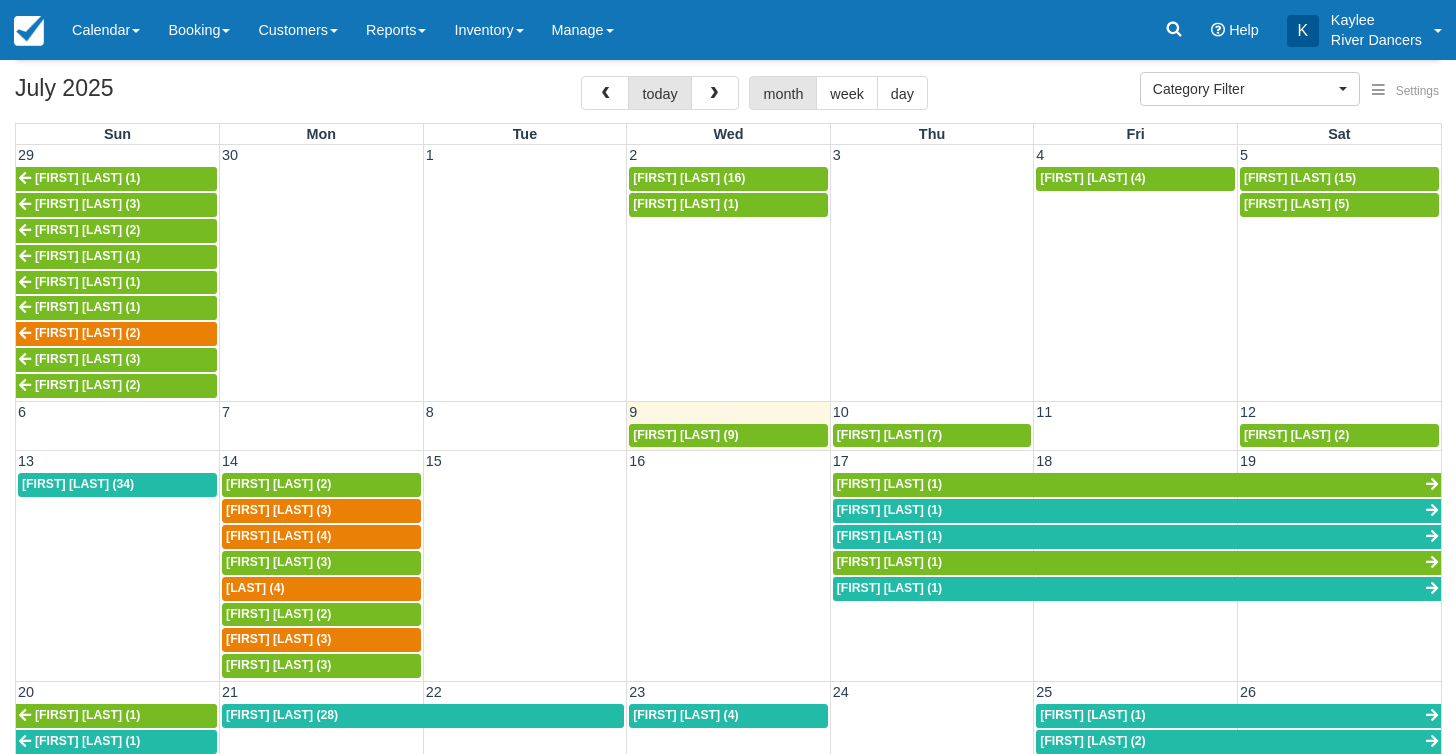 scroll, scrollTop: 109, scrollLeft: 0, axis: vertical 